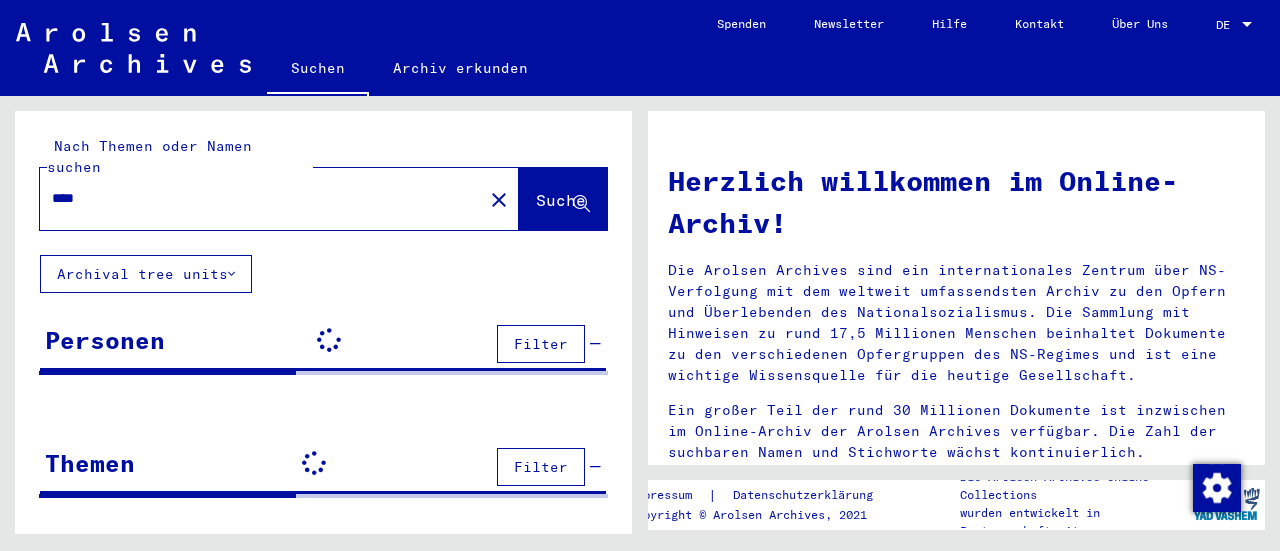 scroll, scrollTop: 0, scrollLeft: 0, axis: both 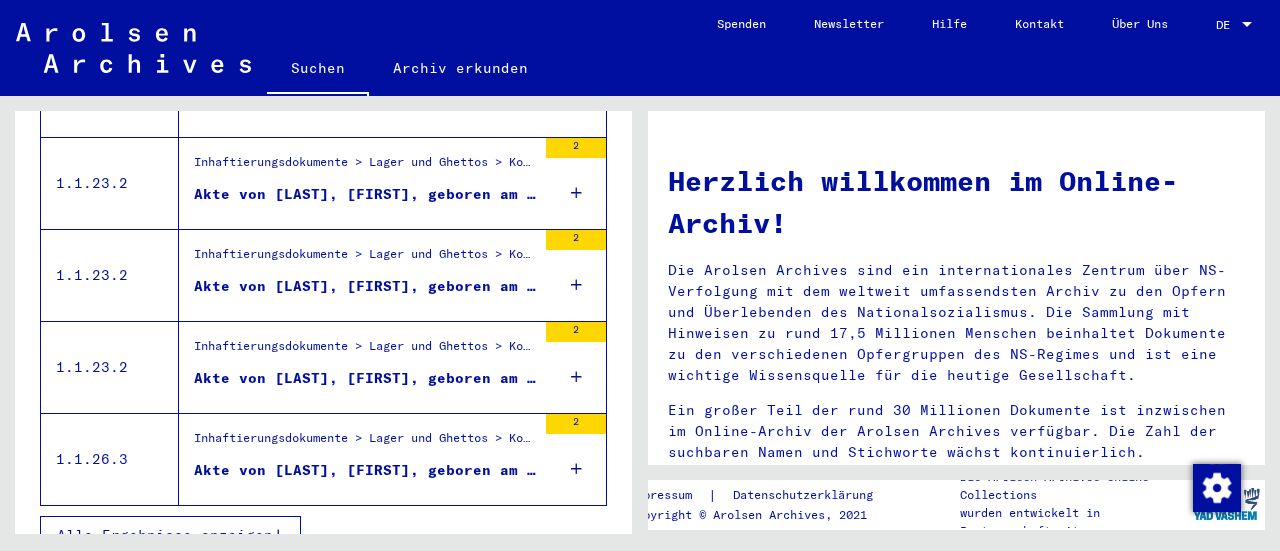 click on "Alle Ergebnisse anzeigen" at bounding box center (170, 535) 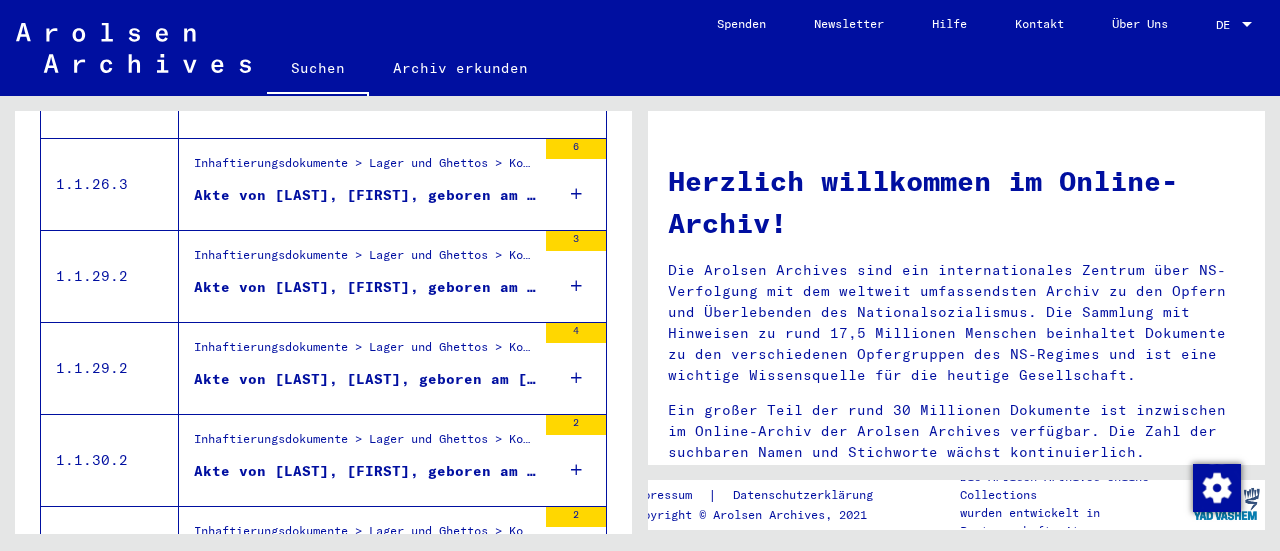 scroll, scrollTop: 845, scrollLeft: 0, axis: vertical 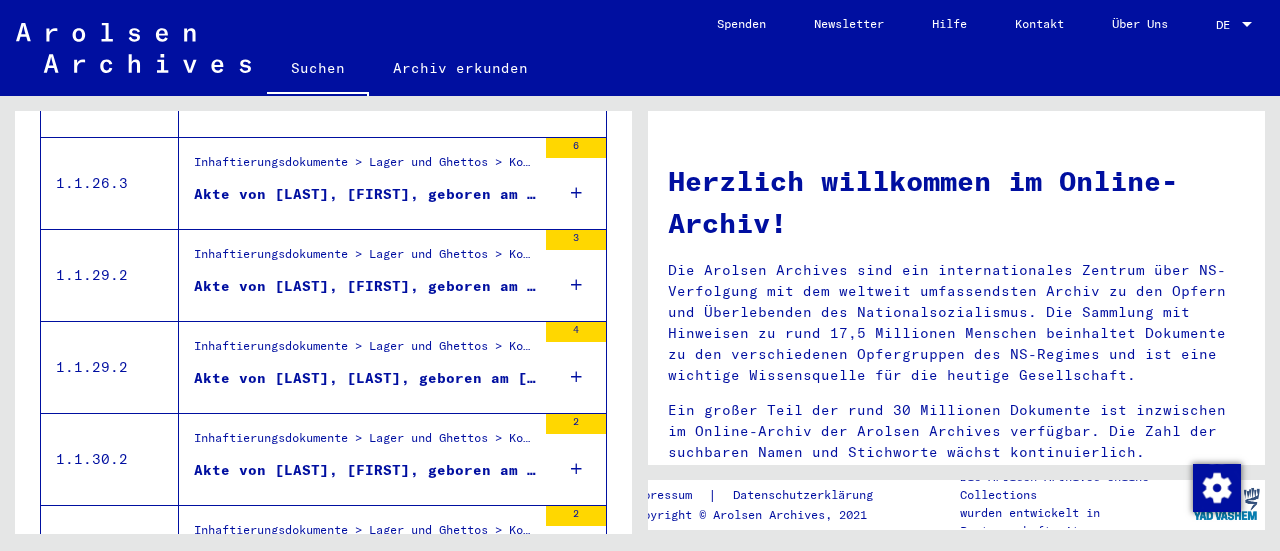 click on "Akte von [LAST], [FIRST], geboren am [DATE], geboren in [PLACE], [PLACE]" at bounding box center [365, 475] 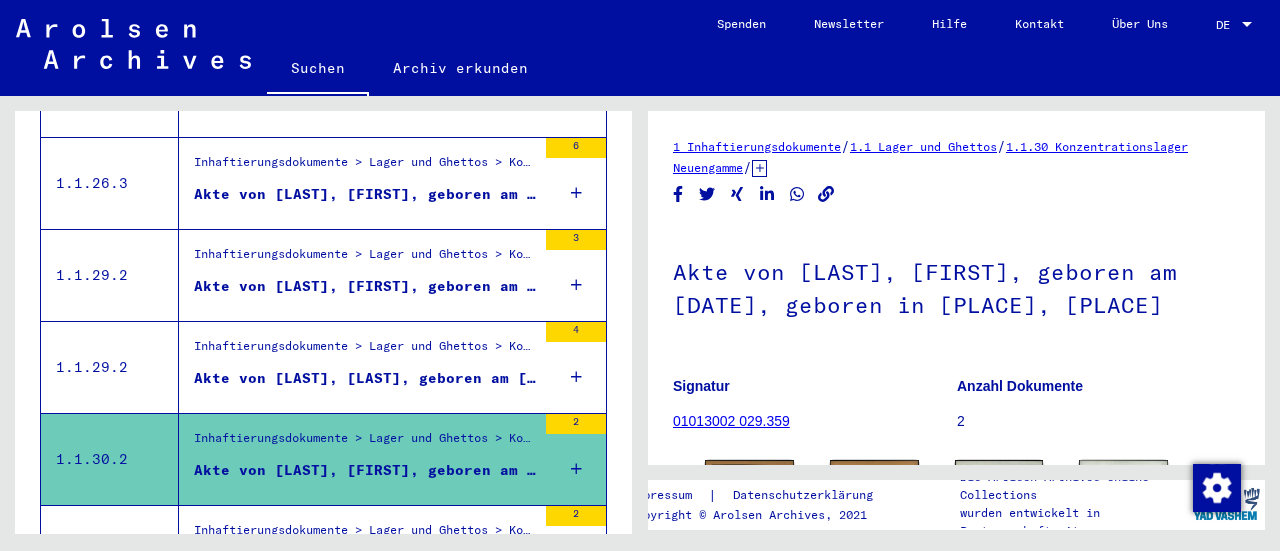 scroll, scrollTop: 0, scrollLeft: 0, axis: both 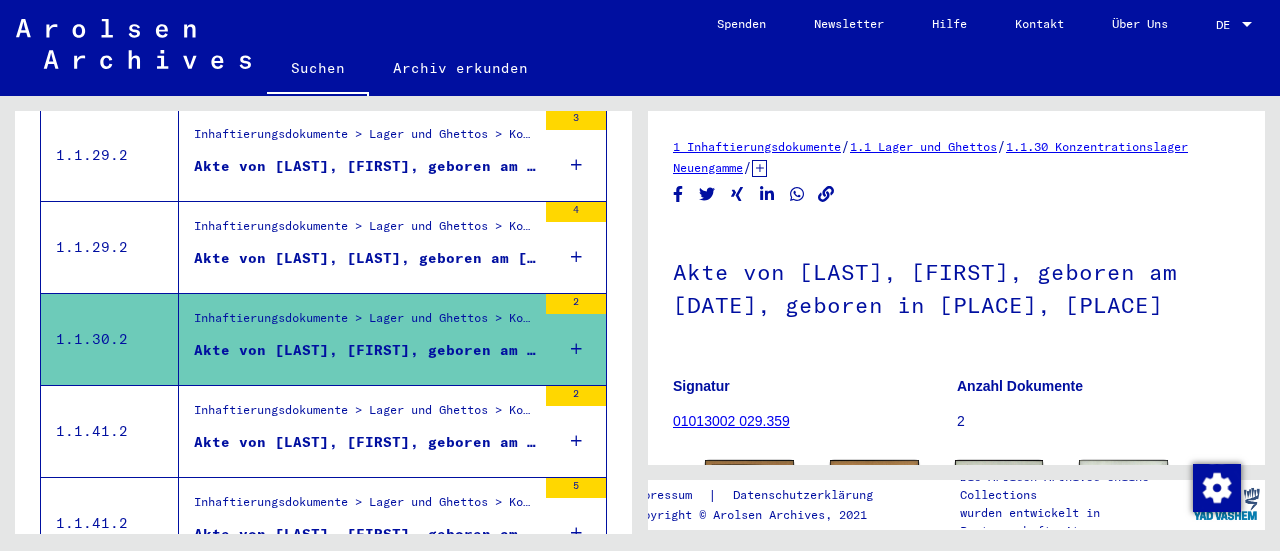 click on "Akte von [LAST], [LAST], geboren am [DATE], geboren in JELANKA" at bounding box center (365, 263) 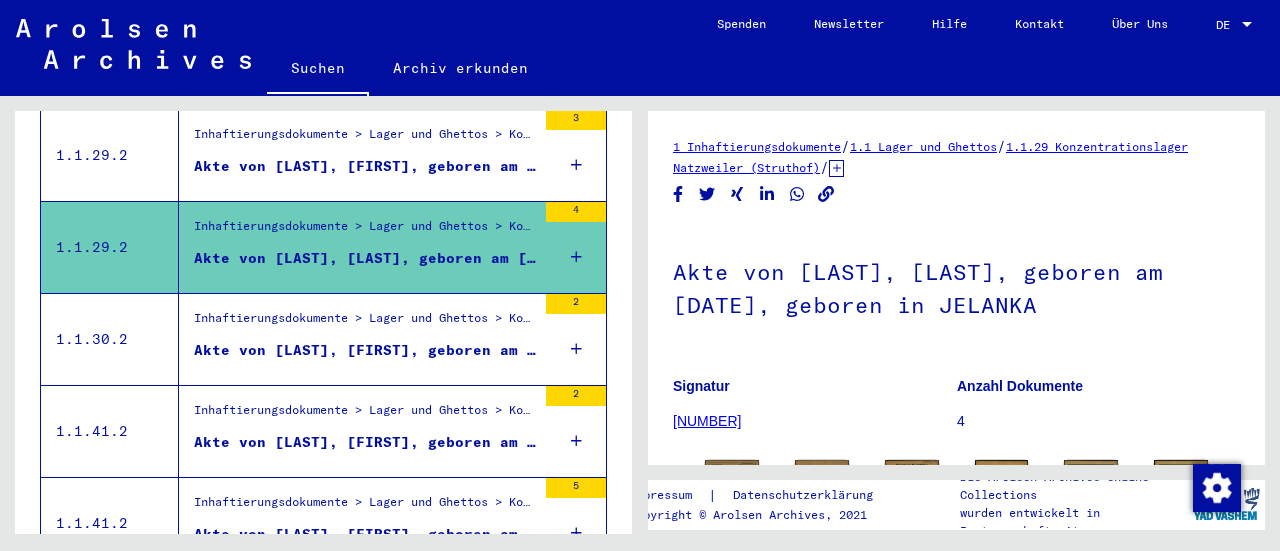 scroll, scrollTop: 0, scrollLeft: 0, axis: both 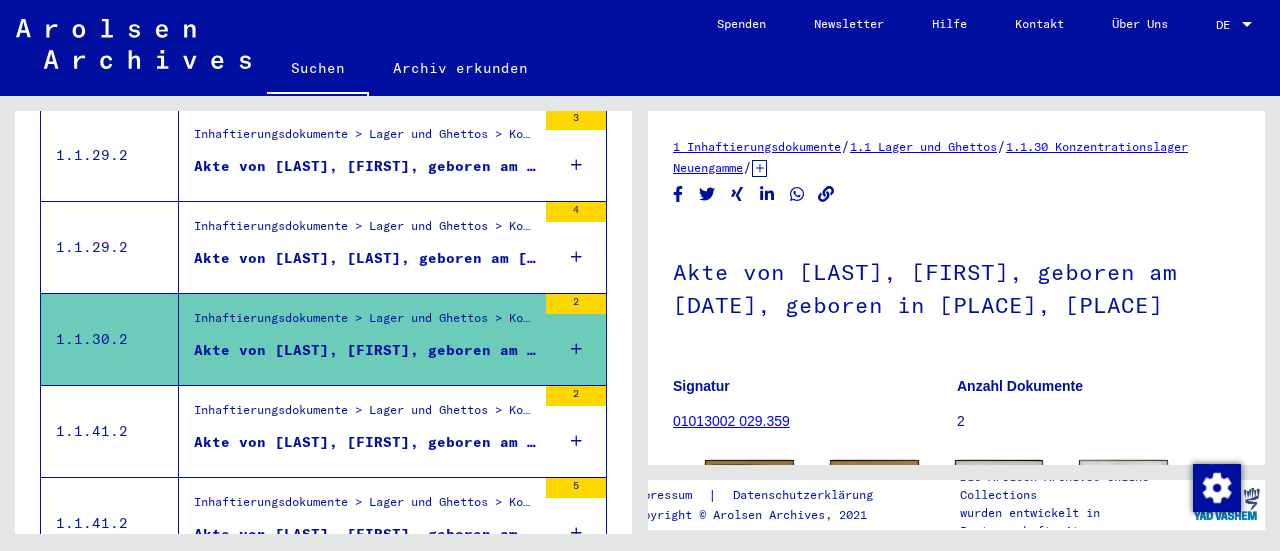 click on "Akte von [LAST], [FIRST], geboren am [DD].[MM].[YYYY], geboren in [CITY]" at bounding box center (365, 442) 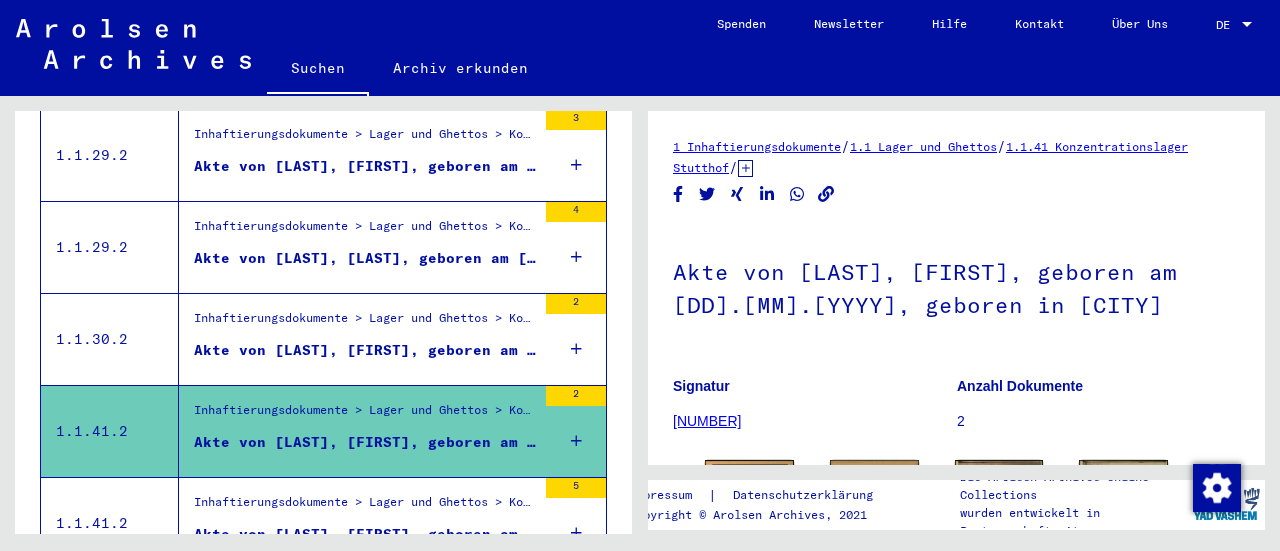 scroll, scrollTop: 0, scrollLeft: 0, axis: both 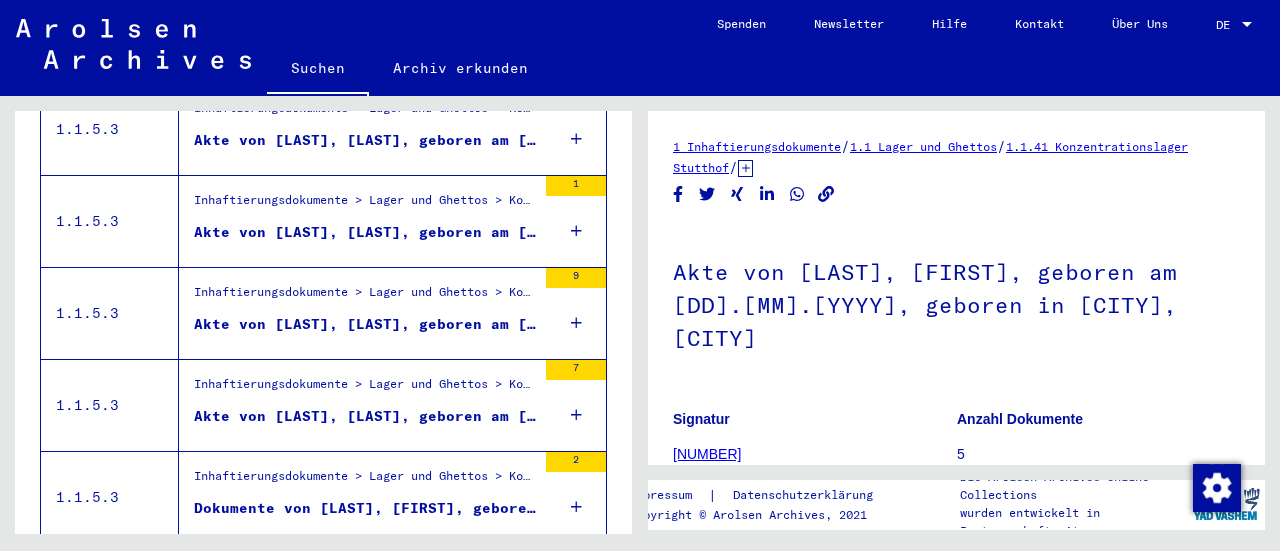 click on "Akte von [LAST], [LAST], geboren am [DATE]" at bounding box center [365, 416] 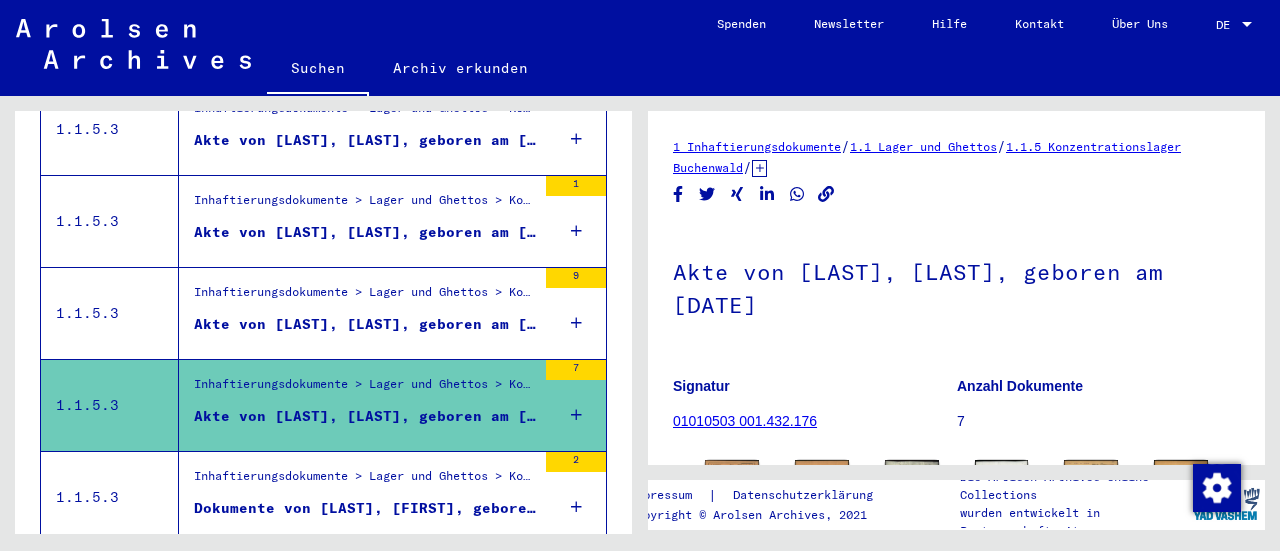 scroll, scrollTop: 0, scrollLeft: 0, axis: both 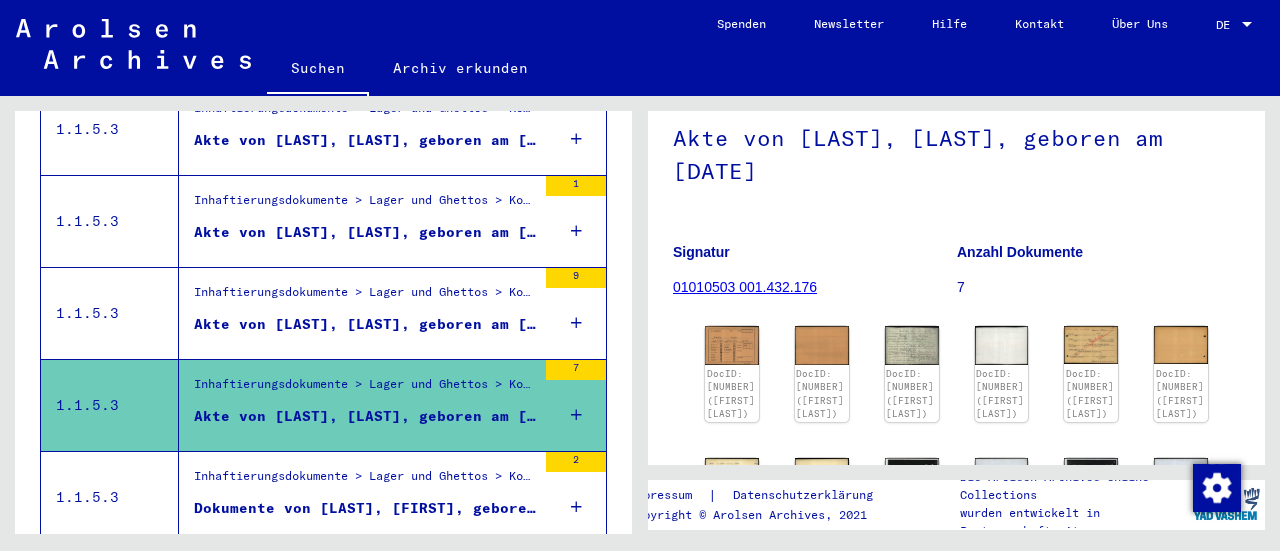 click 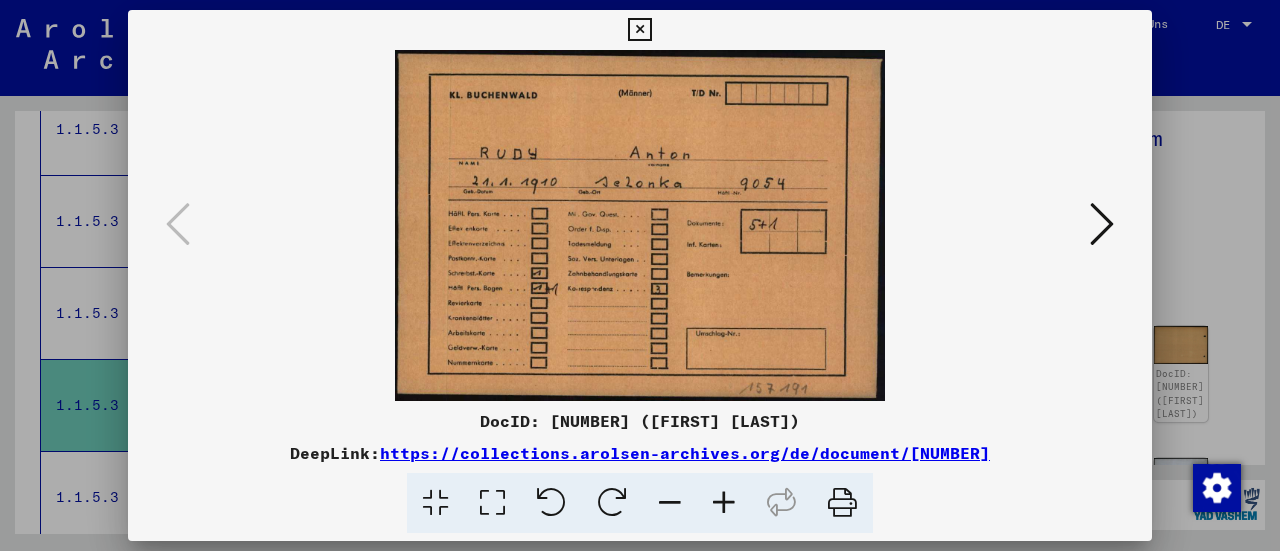 click at bounding box center (1102, 224) 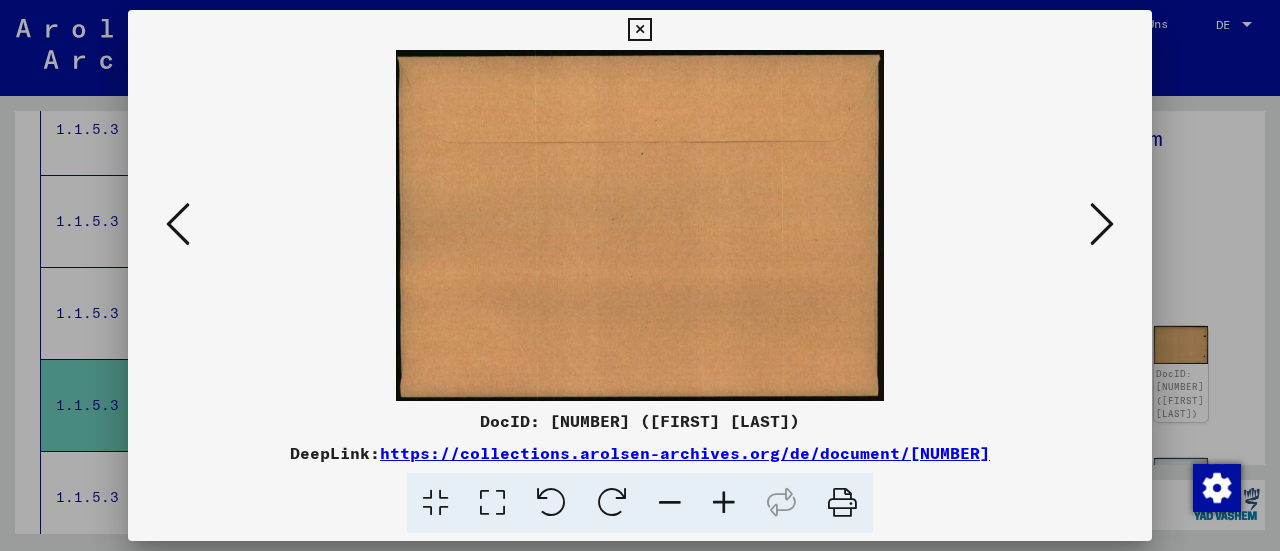 click at bounding box center (1102, 224) 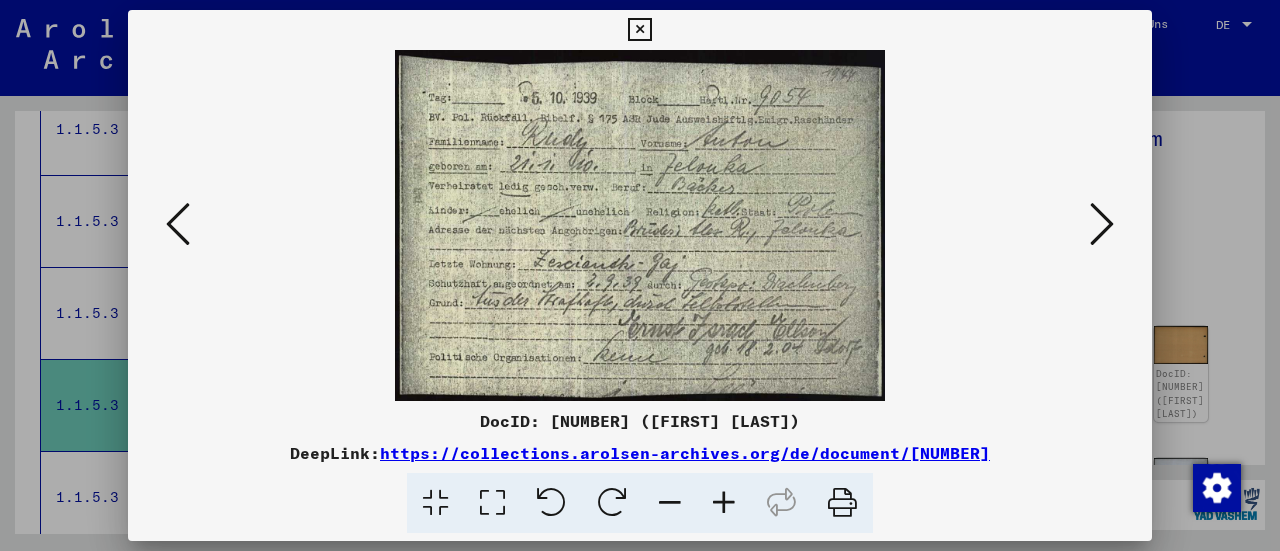 click at bounding box center (1102, 224) 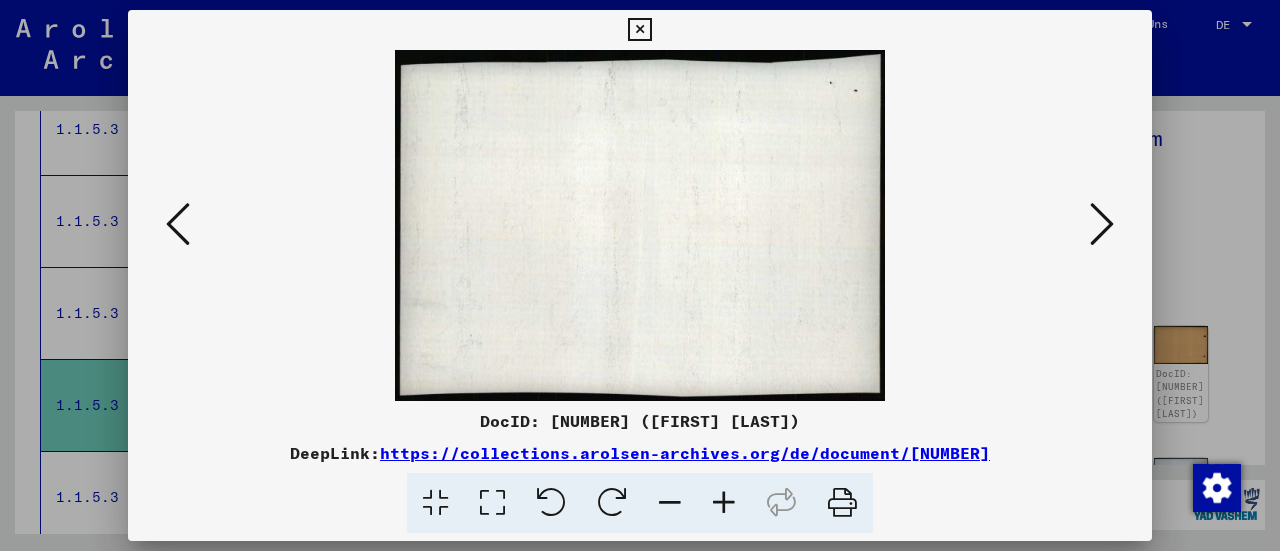 click at bounding box center (1102, 224) 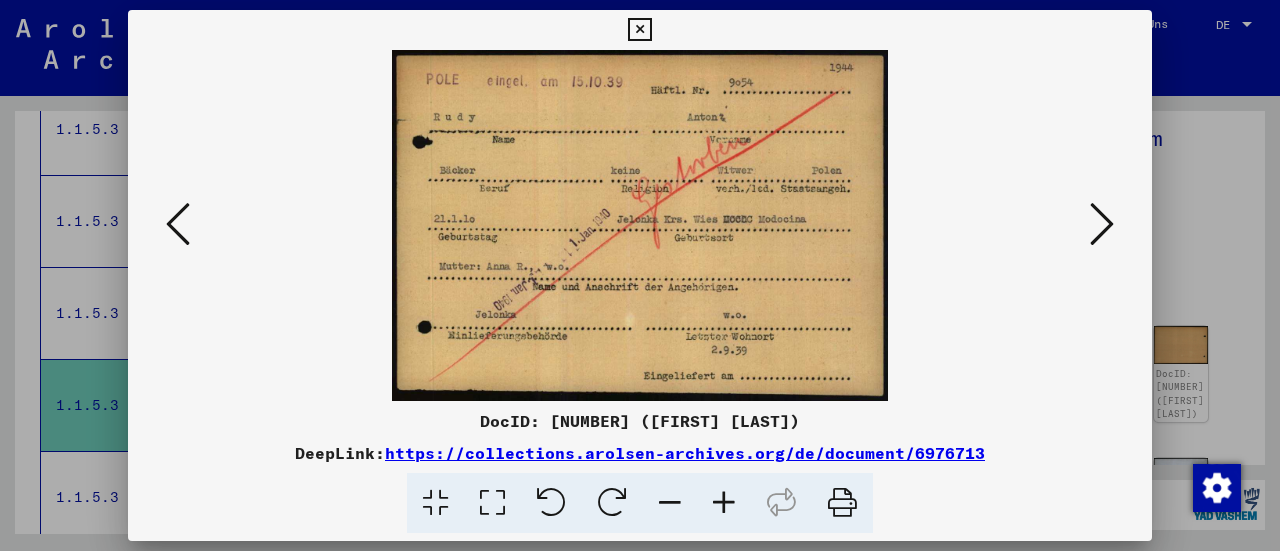 click at bounding box center [1102, 224] 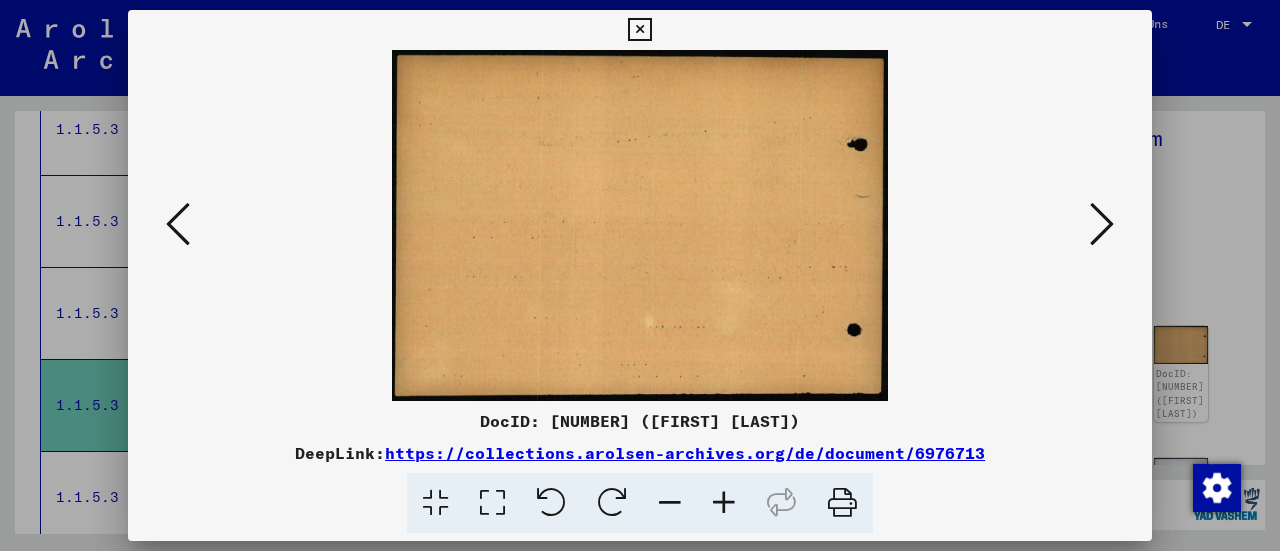 click at bounding box center (1102, 224) 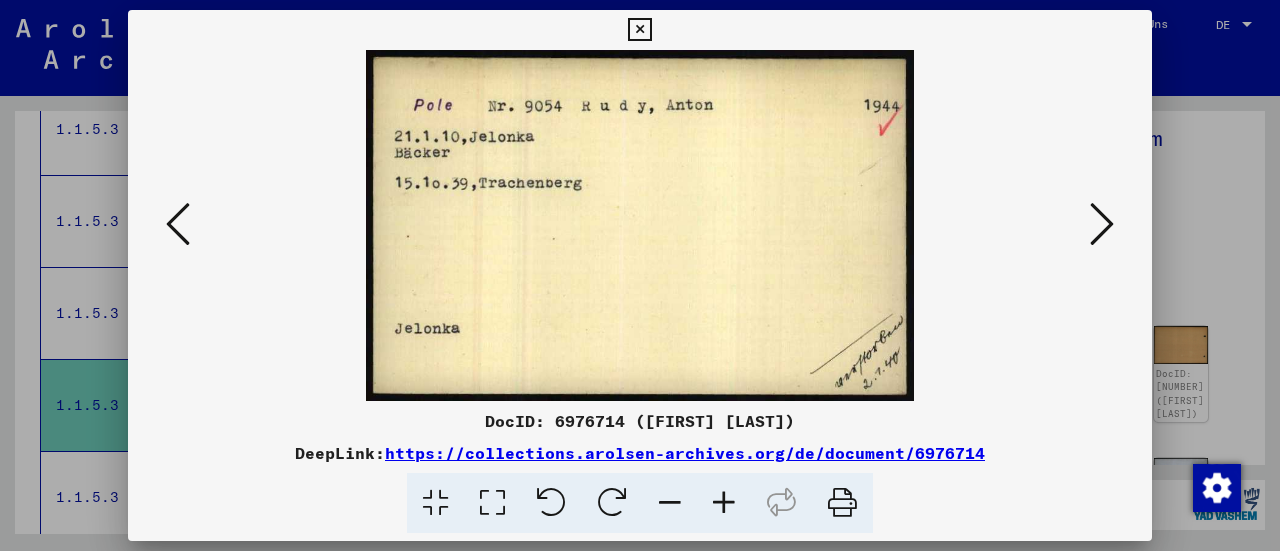 click at bounding box center [1102, 225] 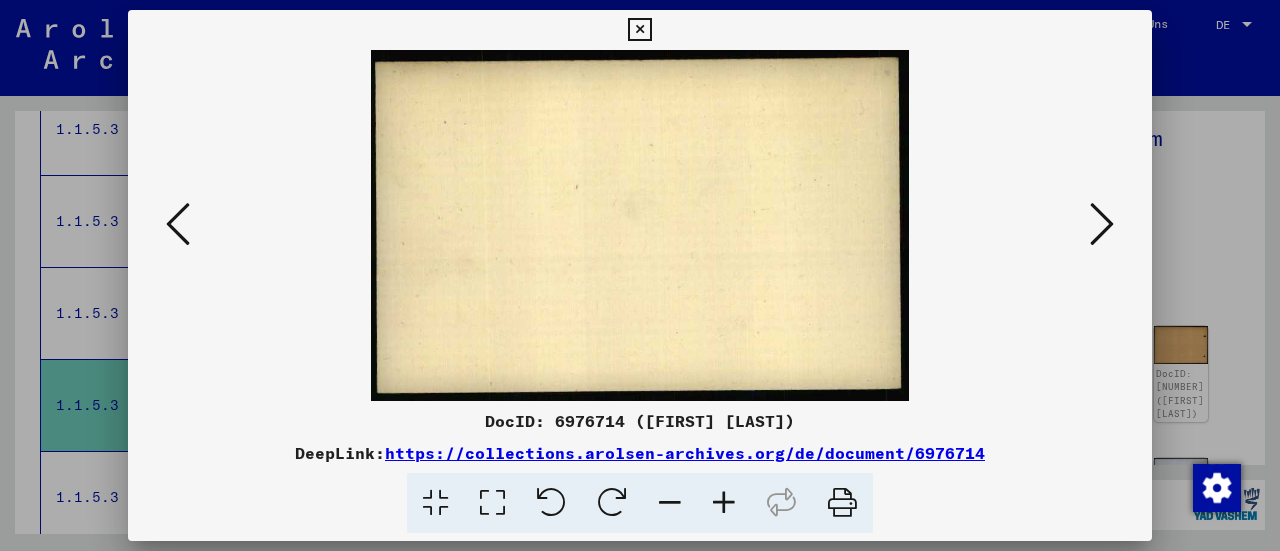 click at bounding box center [1102, 225] 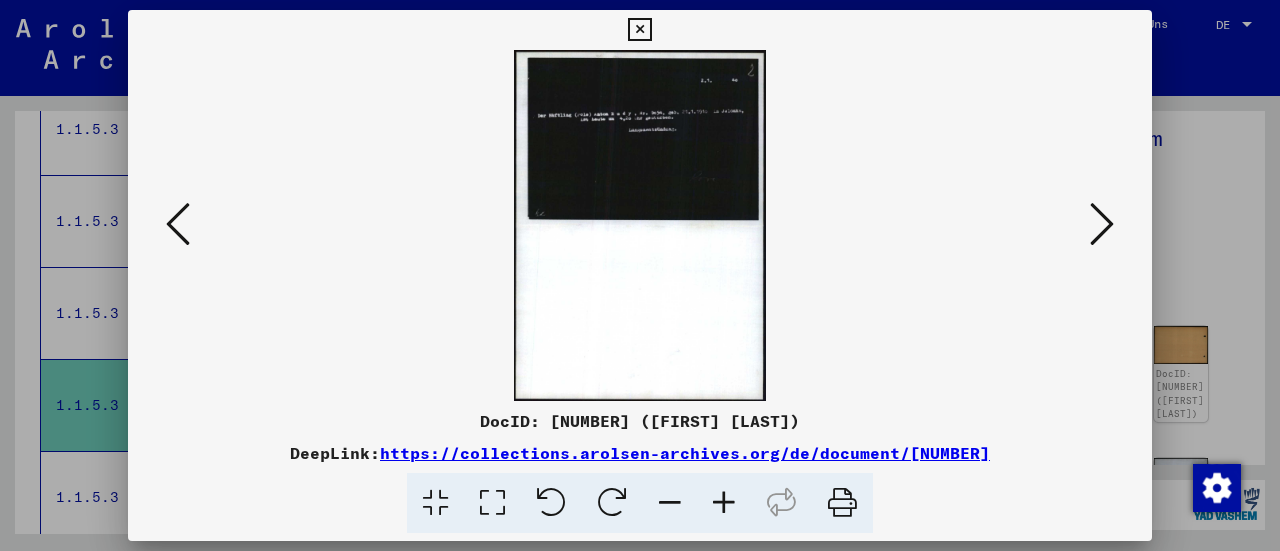 click at bounding box center (640, 225) 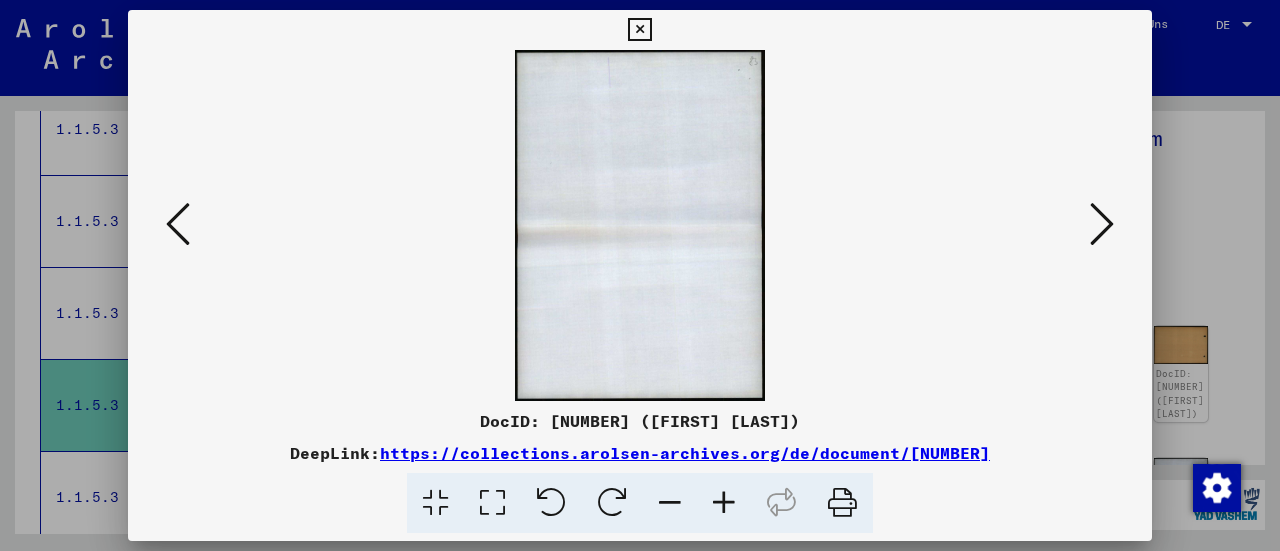 click at bounding box center (1102, 224) 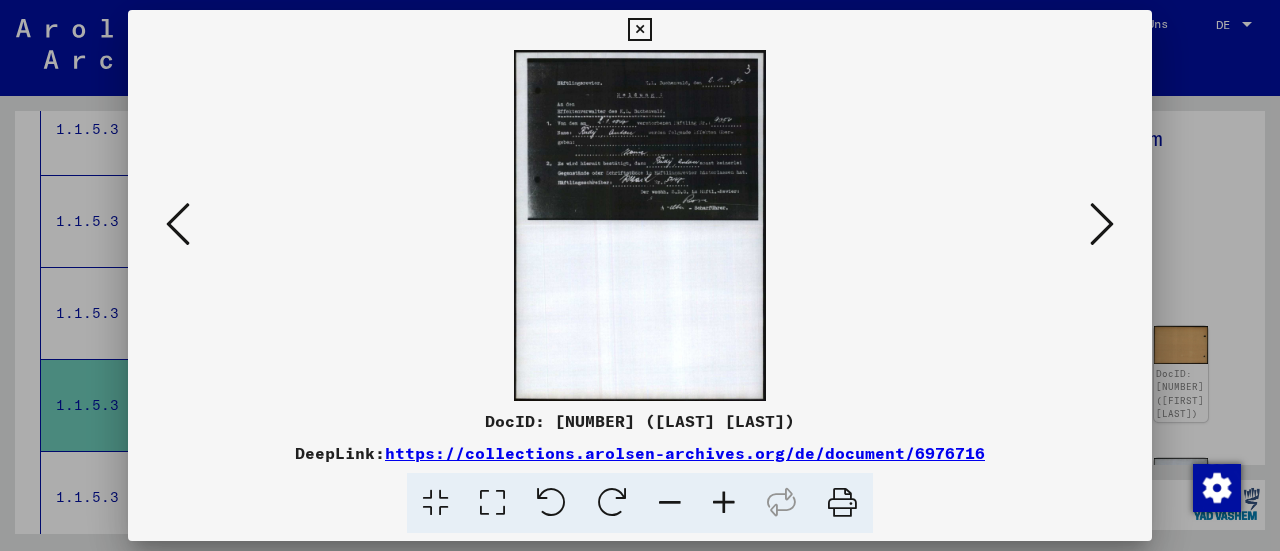 click at bounding box center [1102, 224] 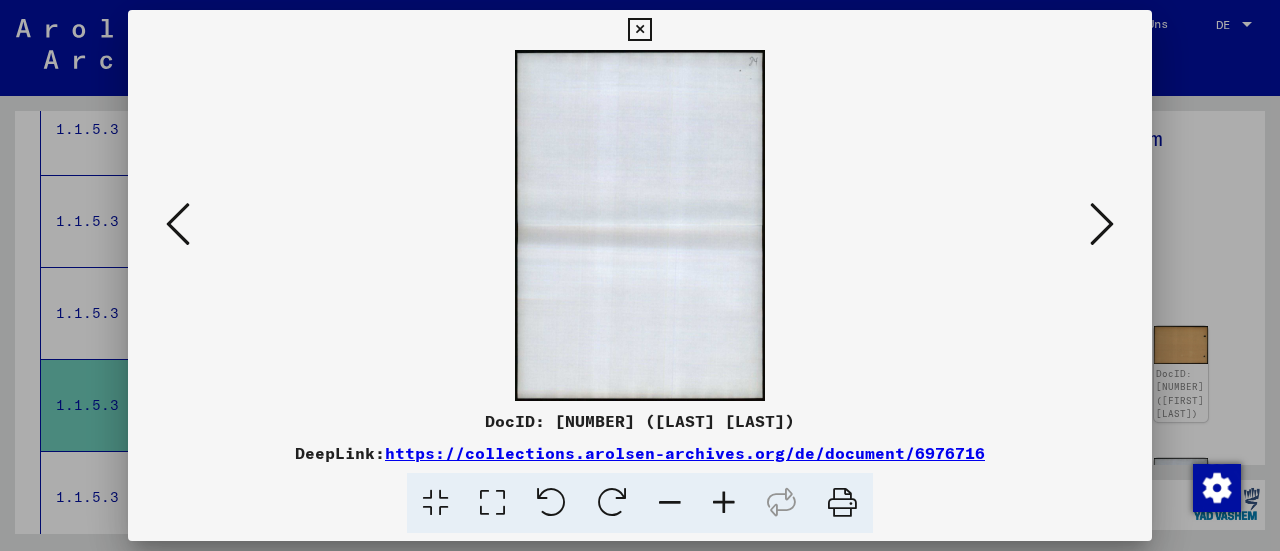 click at bounding box center (639, 30) 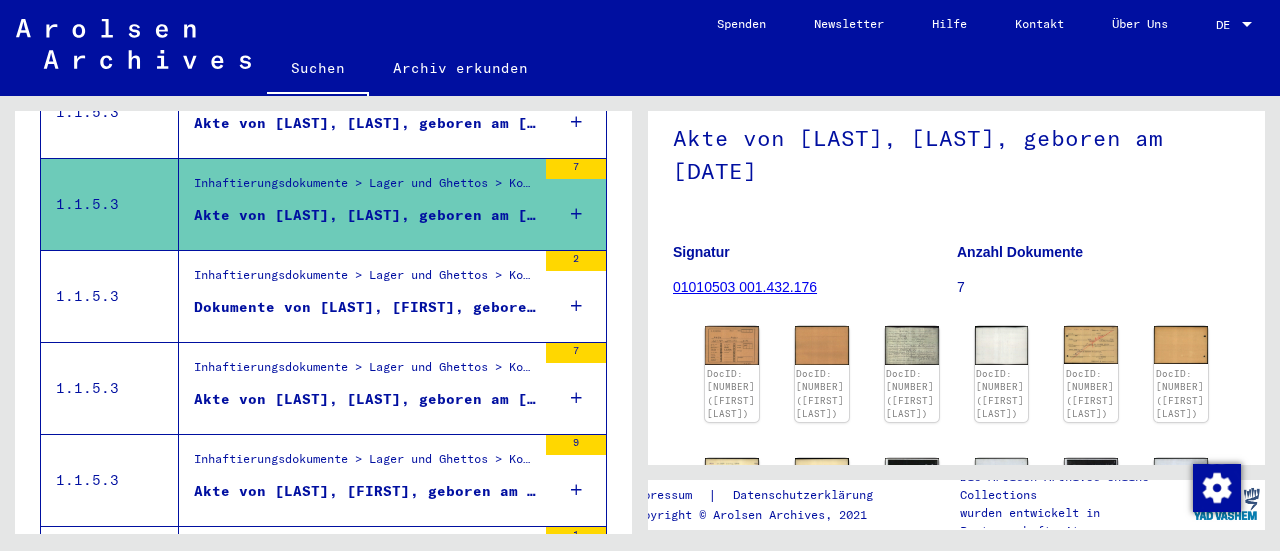 scroll, scrollTop: 1652, scrollLeft: 0, axis: vertical 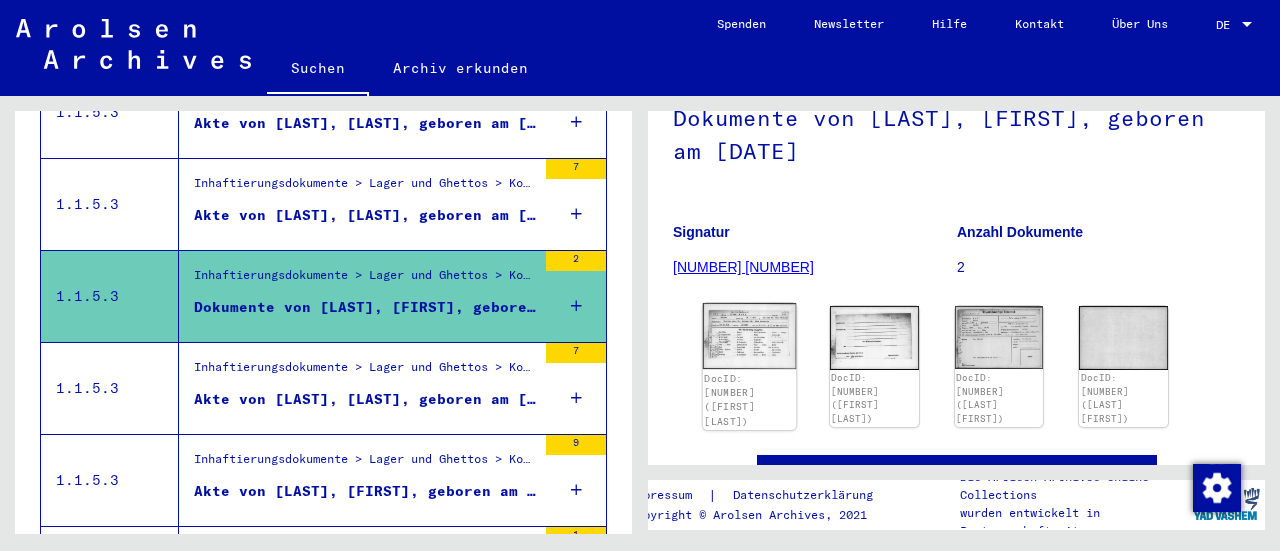 click 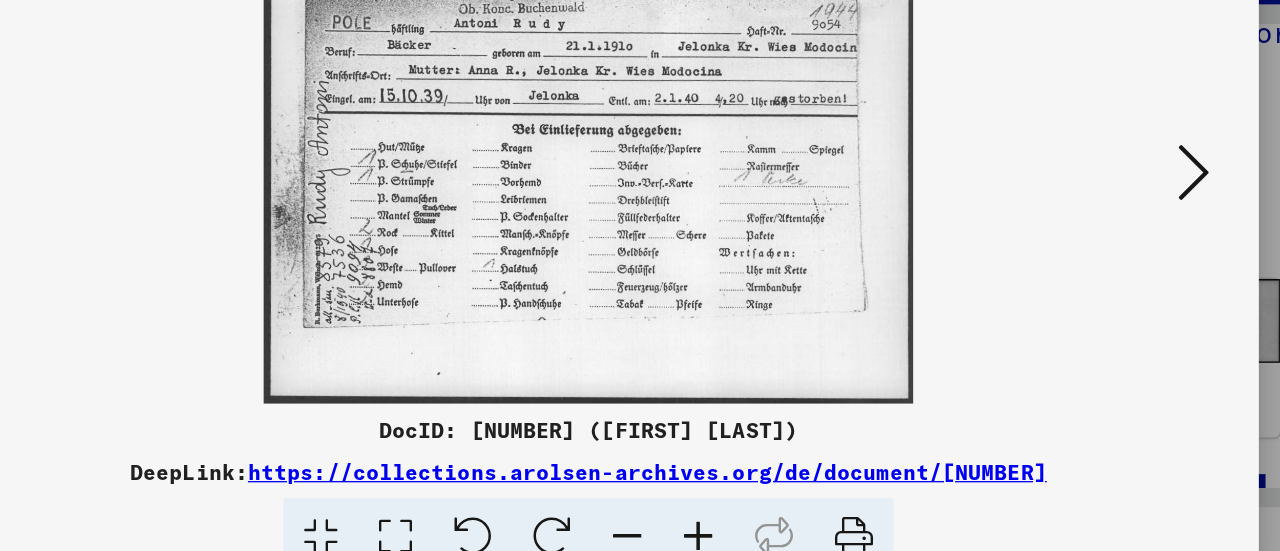 click at bounding box center (1102, 224) 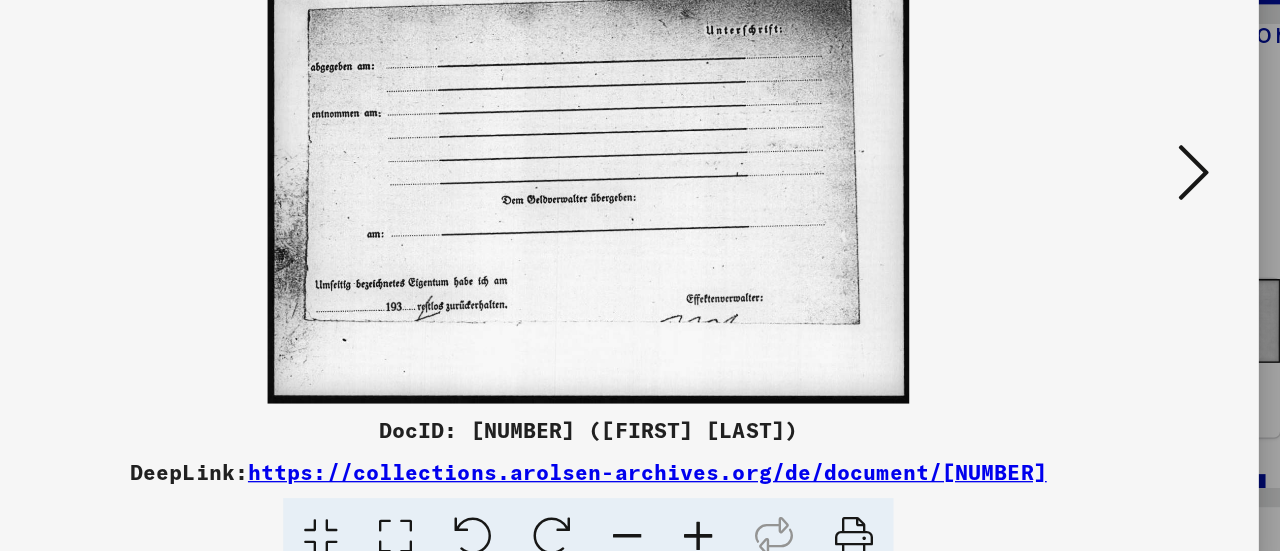 click at bounding box center (1102, 224) 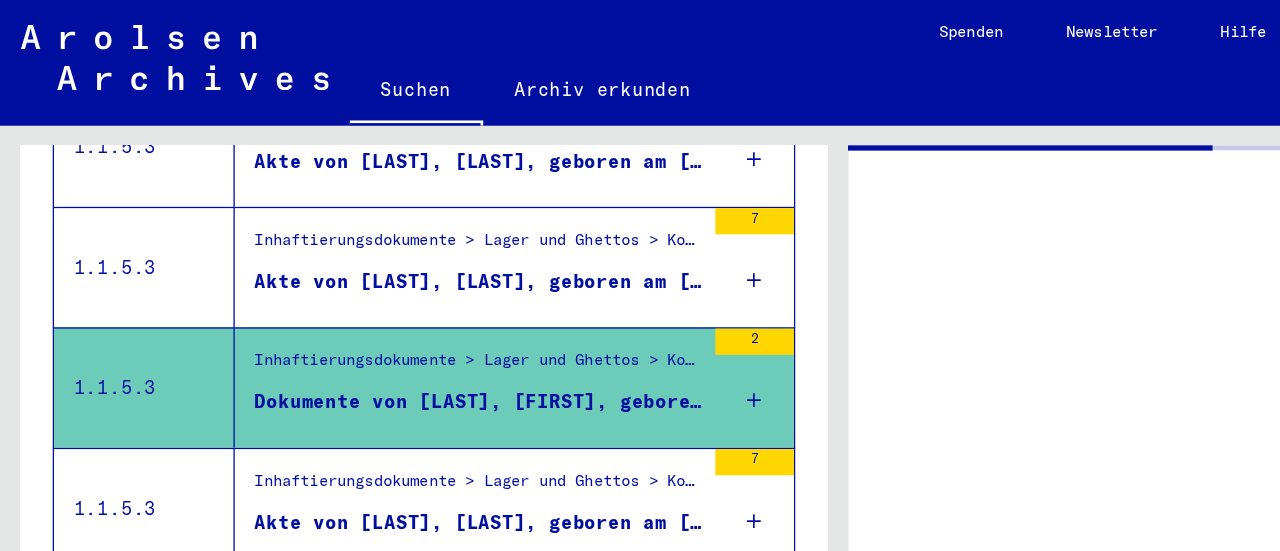 scroll, scrollTop: 0, scrollLeft: 0, axis: both 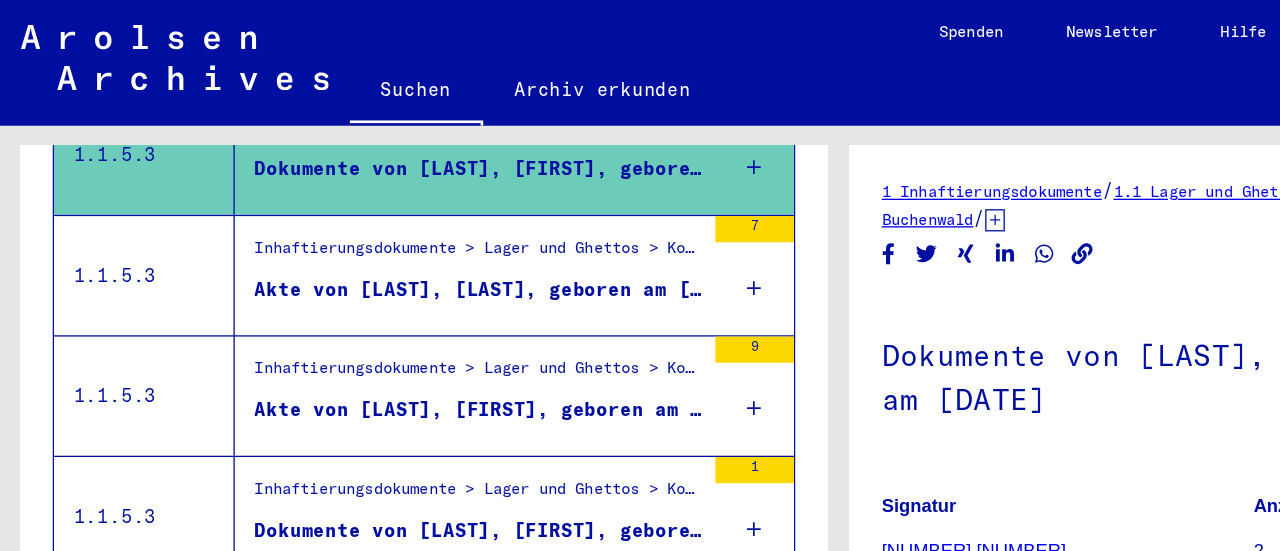 click on "Akte von [LAST], [LAST], geboren am [DATE]" at bounding box center (365, 221) 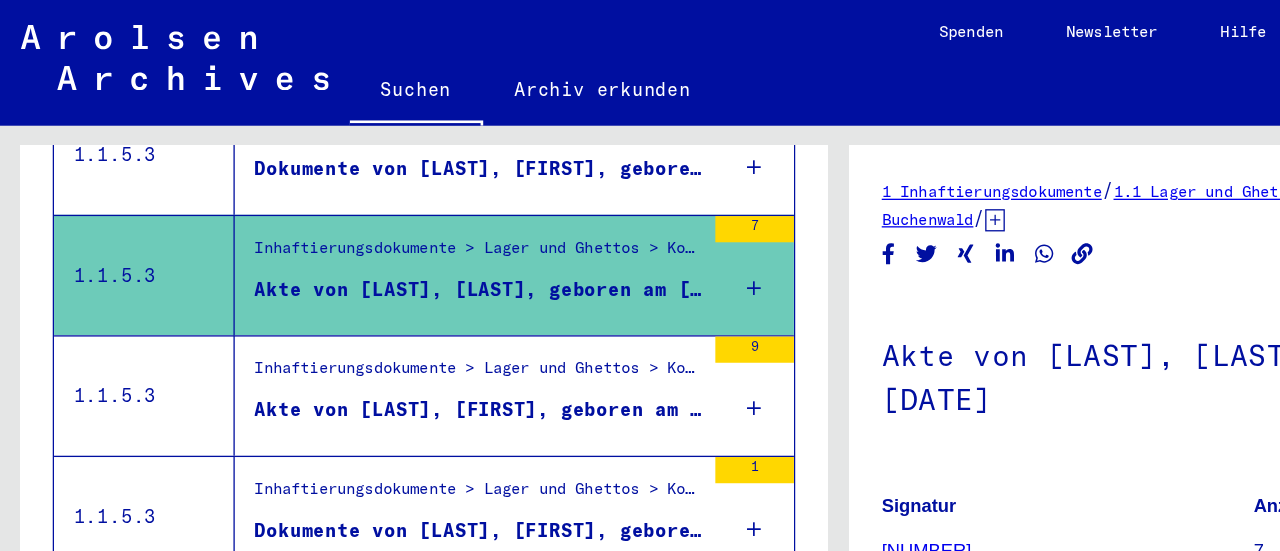scroll, scrollTop: 0, scrollLeft: 0, axis: both 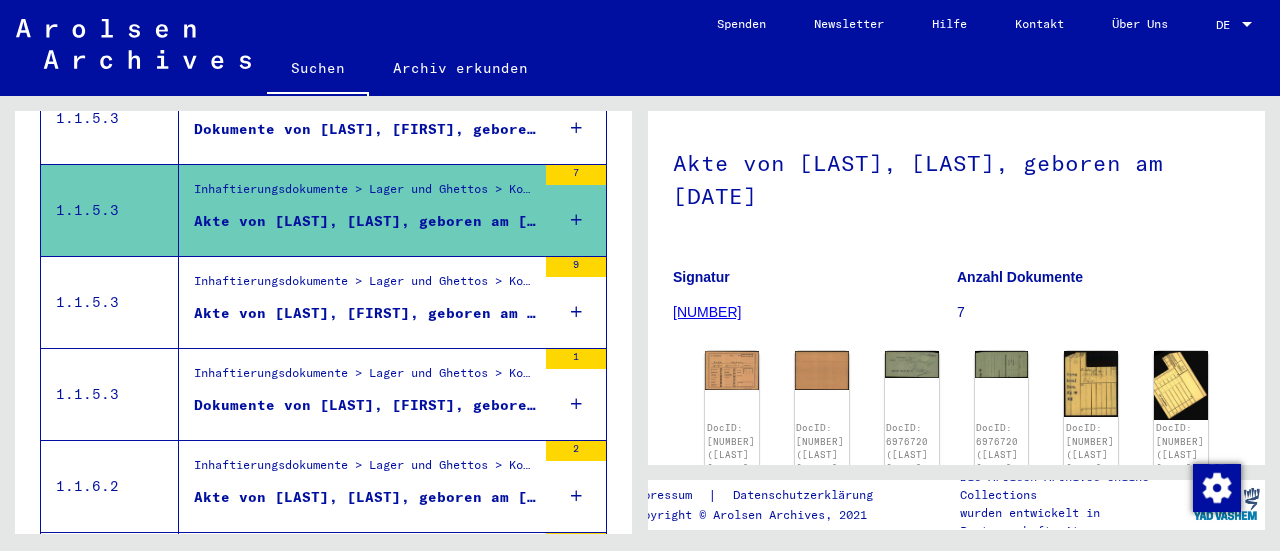 click 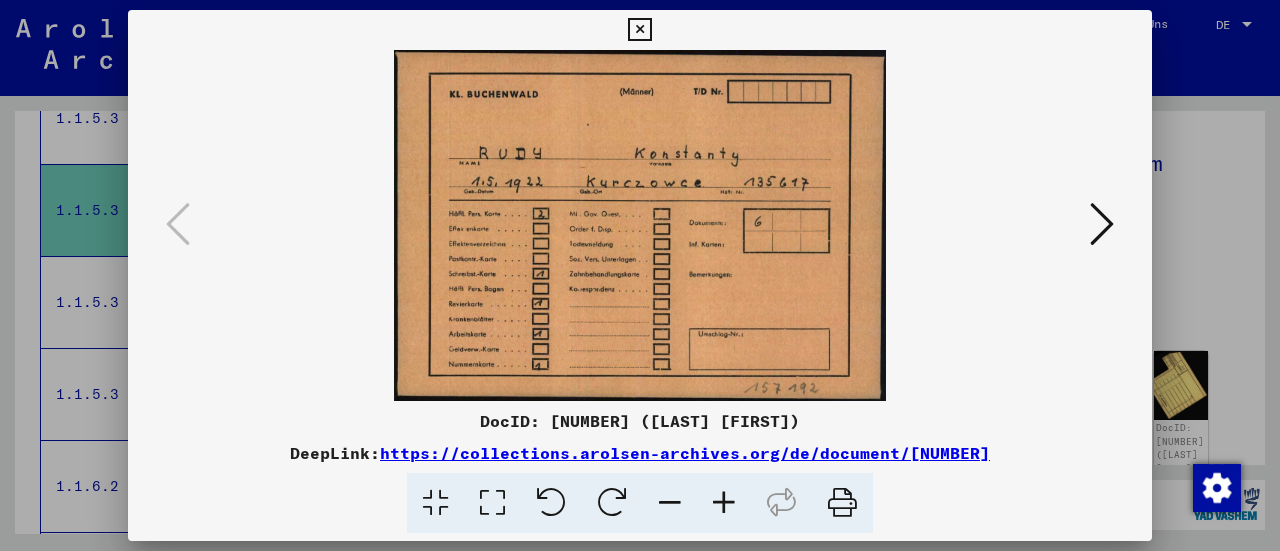 click at bounding box center (1102, 224) 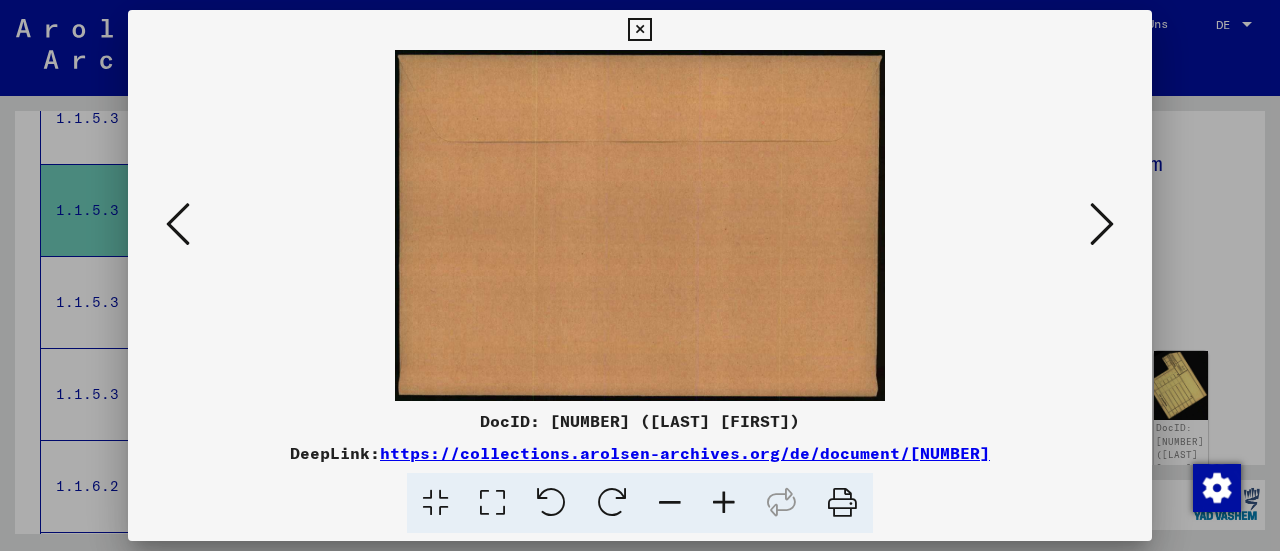 click at bounding box center (1102, 224) 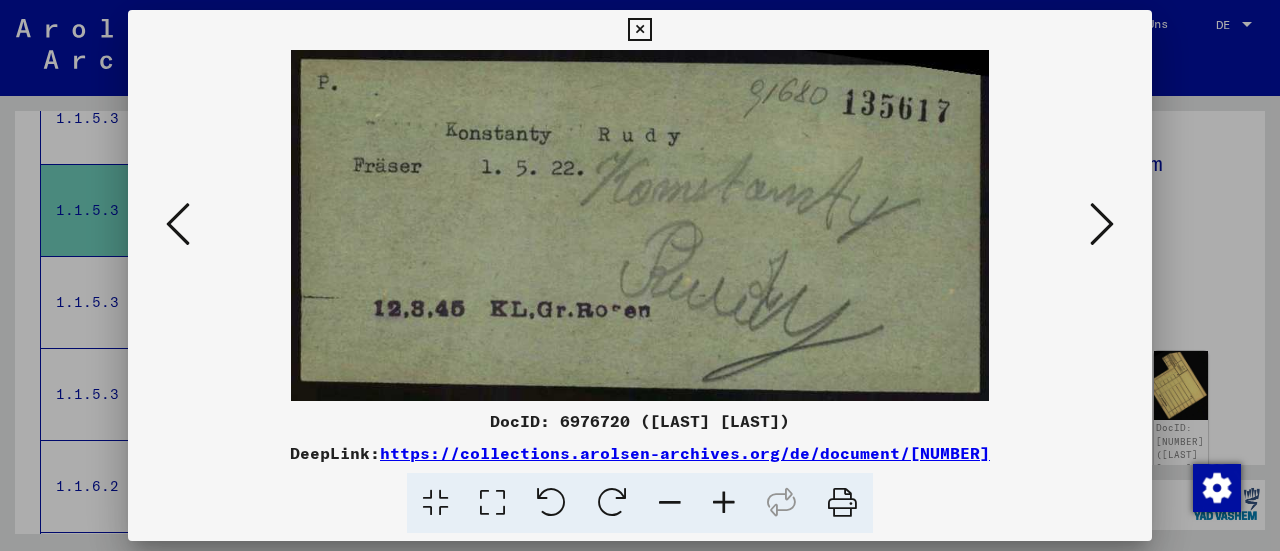 click at bounding box center [1102, 225] 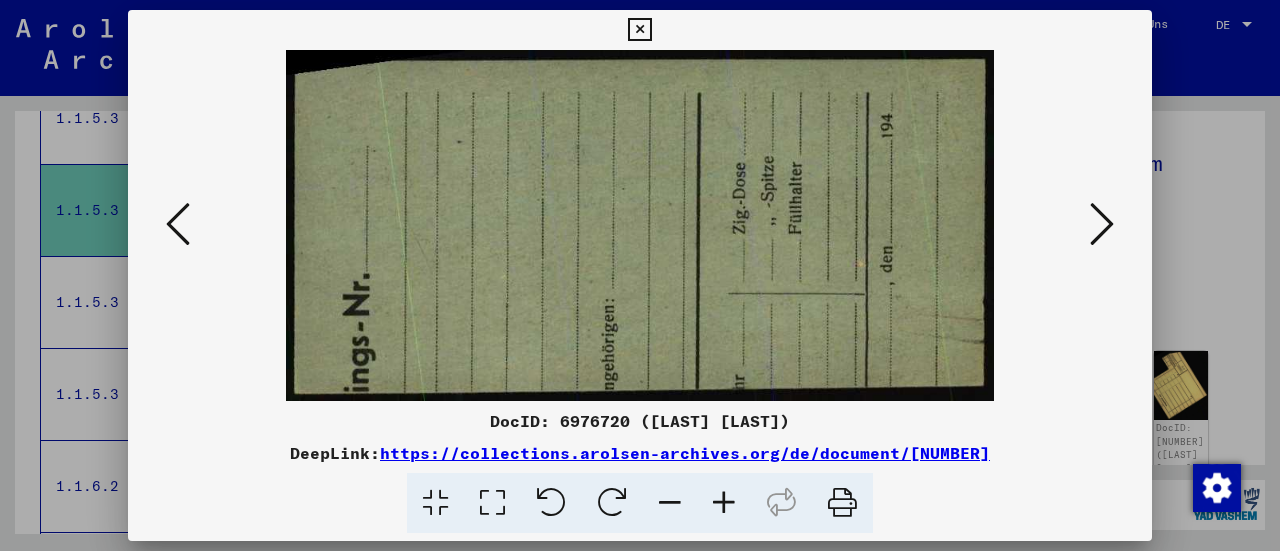 click at bounding box center (1102, 225) 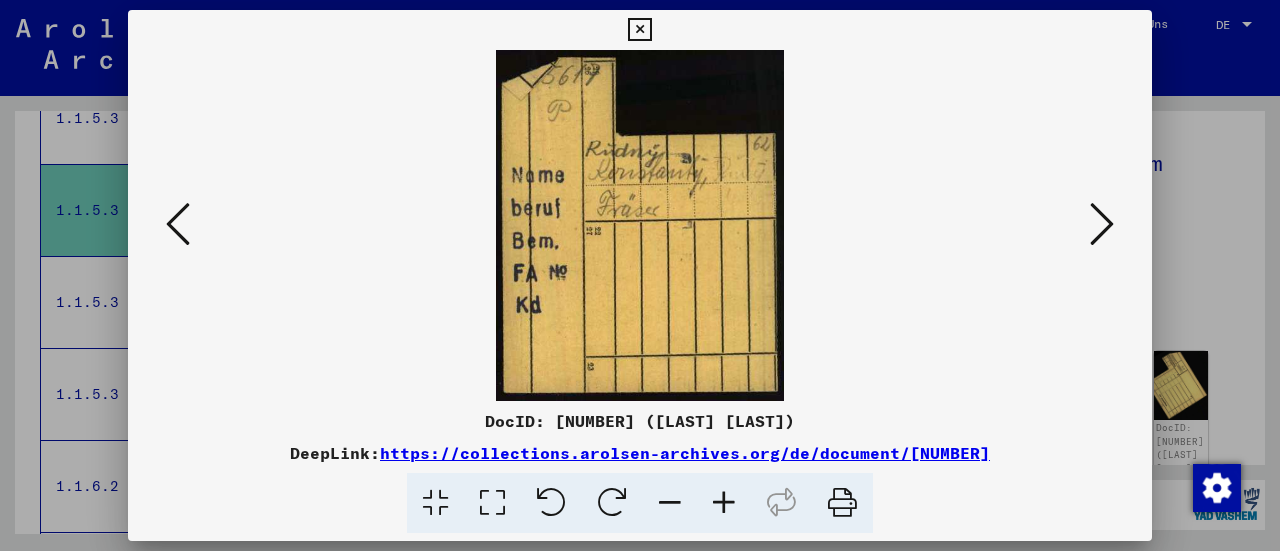 click at bounding box center [1102, 225] 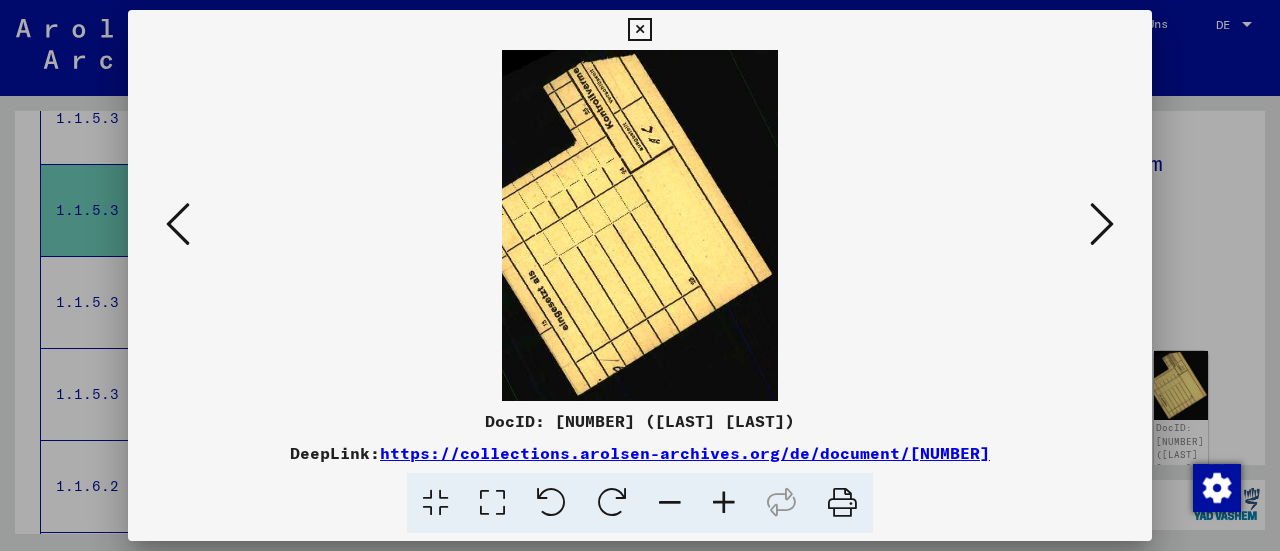 click at bounding box center (640, 225) 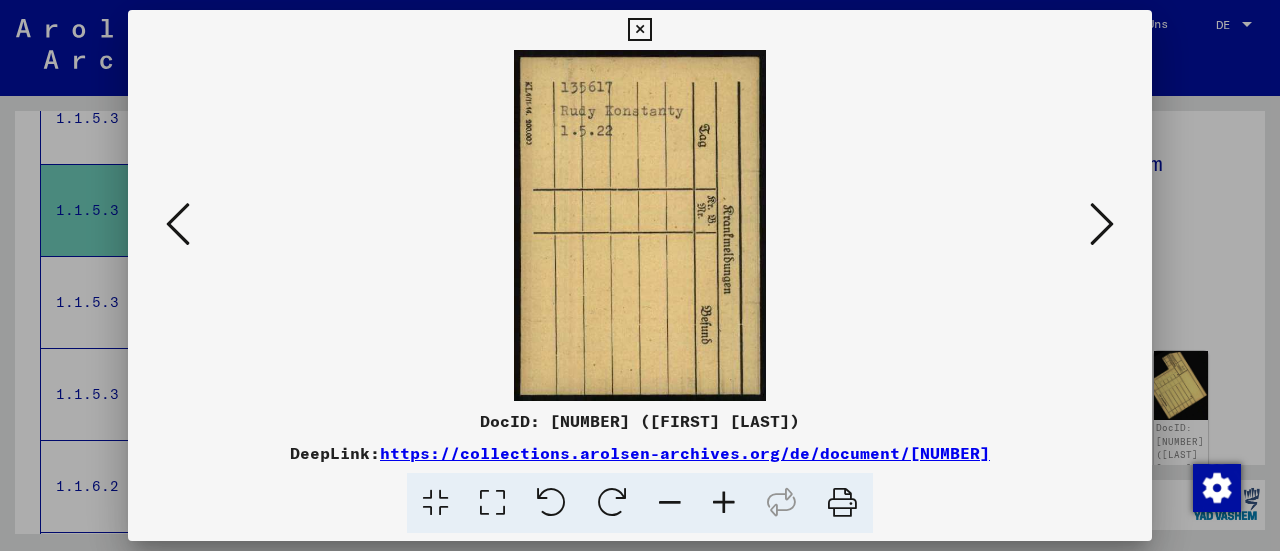 click at bounding box center [1102, 225] 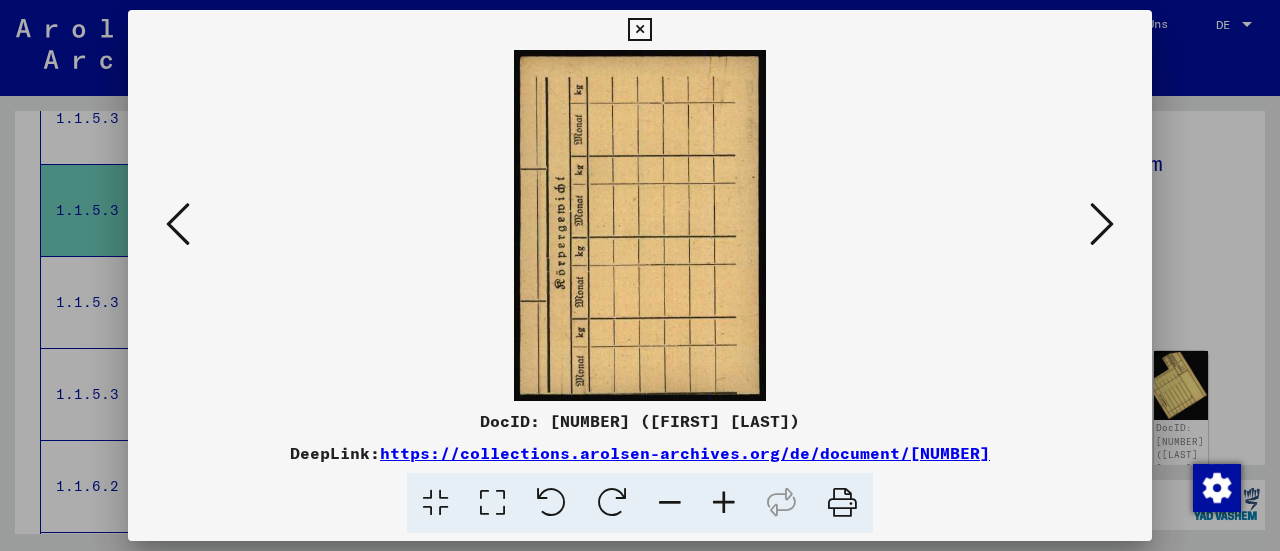 click at bounding box center [1102, 225] 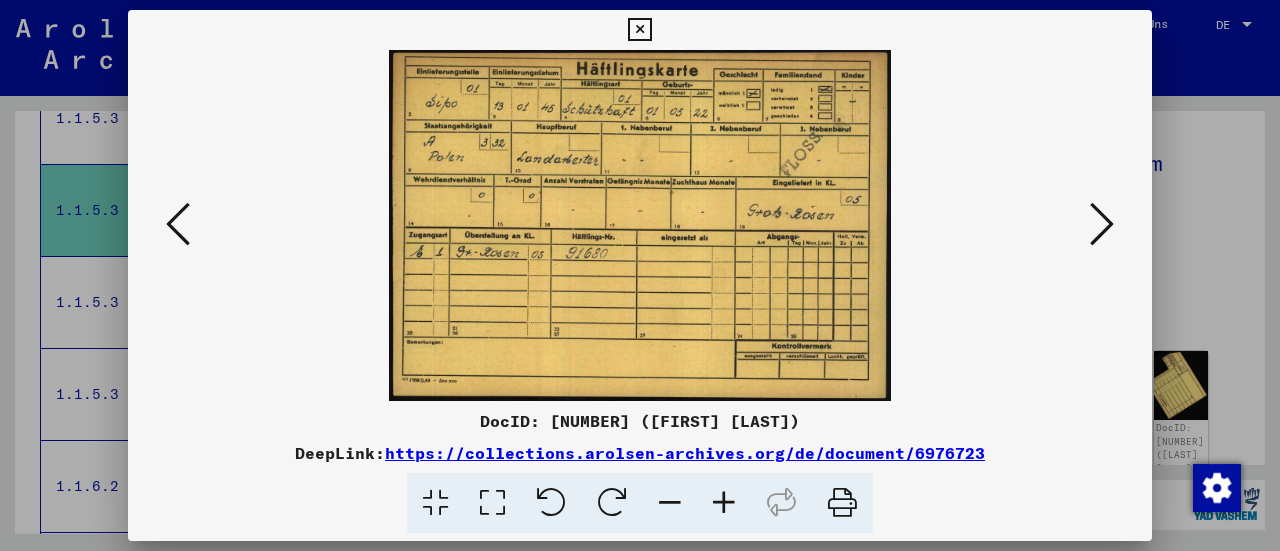 click at bounding box center (1102, 224) 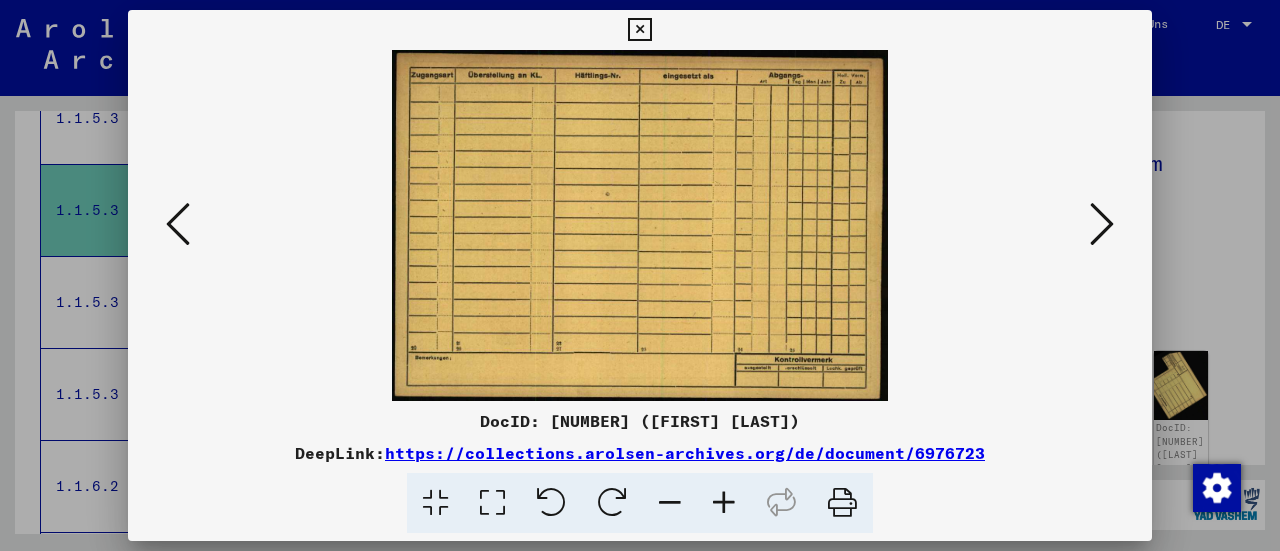 click at bounding box center [1102, 225] 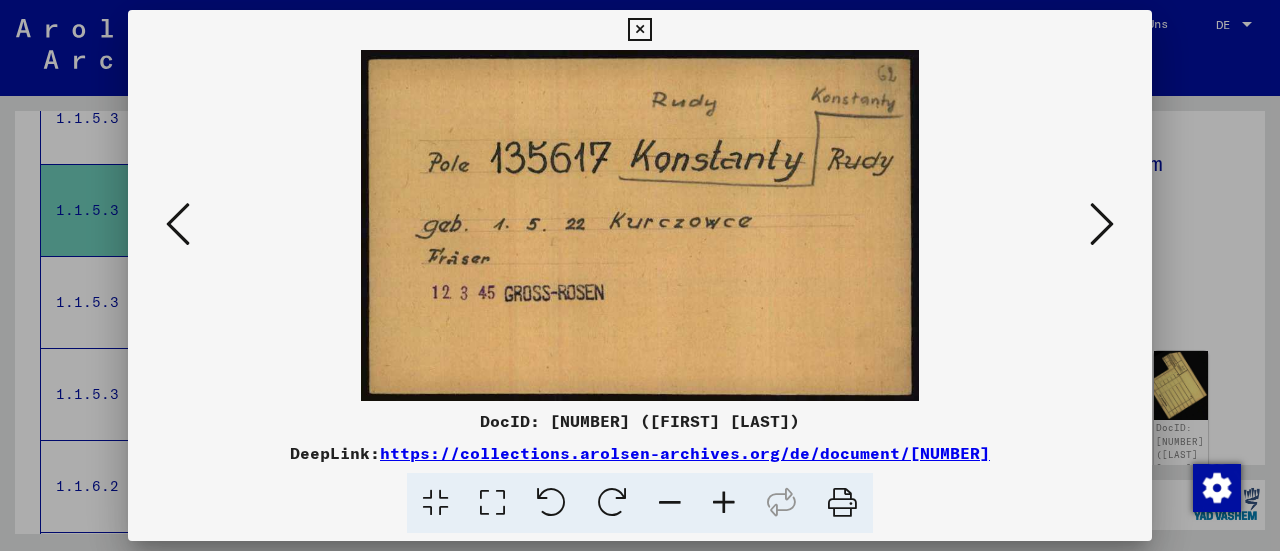 click at bounding box center [639, 30] 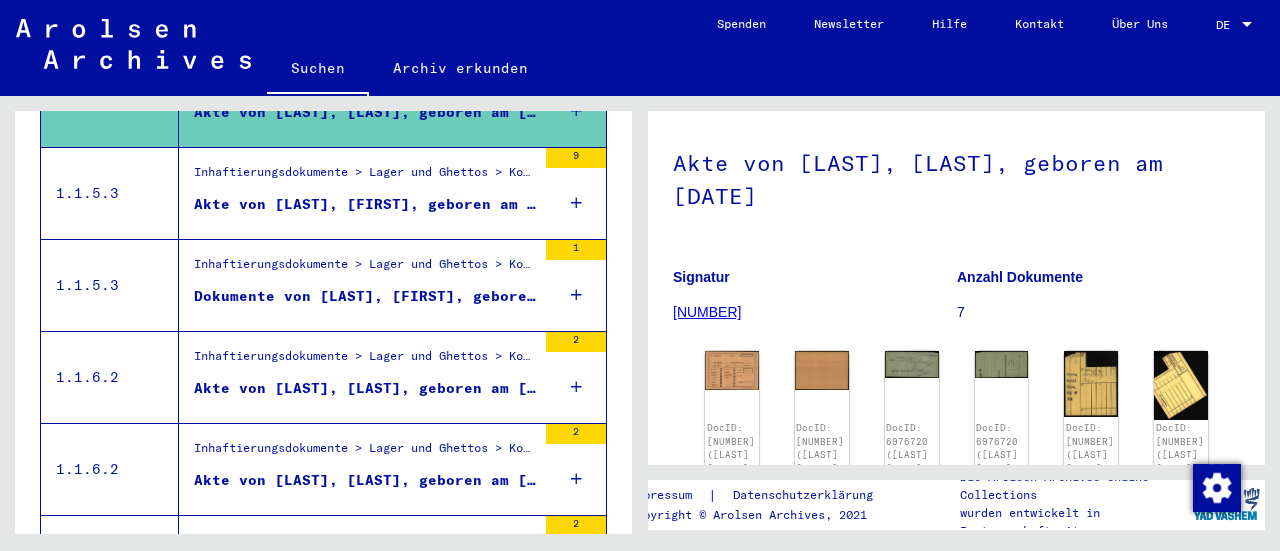 scroll, scrollTop: 1956, scrollLeft: 0, axis: vertical 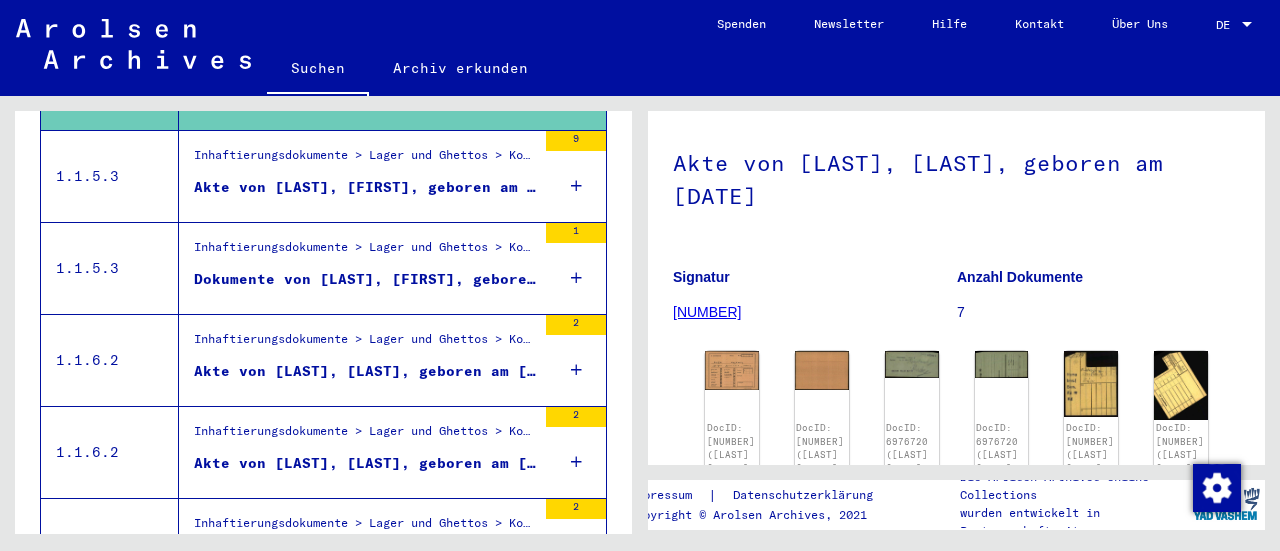 click on "Akte von [LAST], [FIRST], geboren am [DATE]" at bounding box center (365, 187) 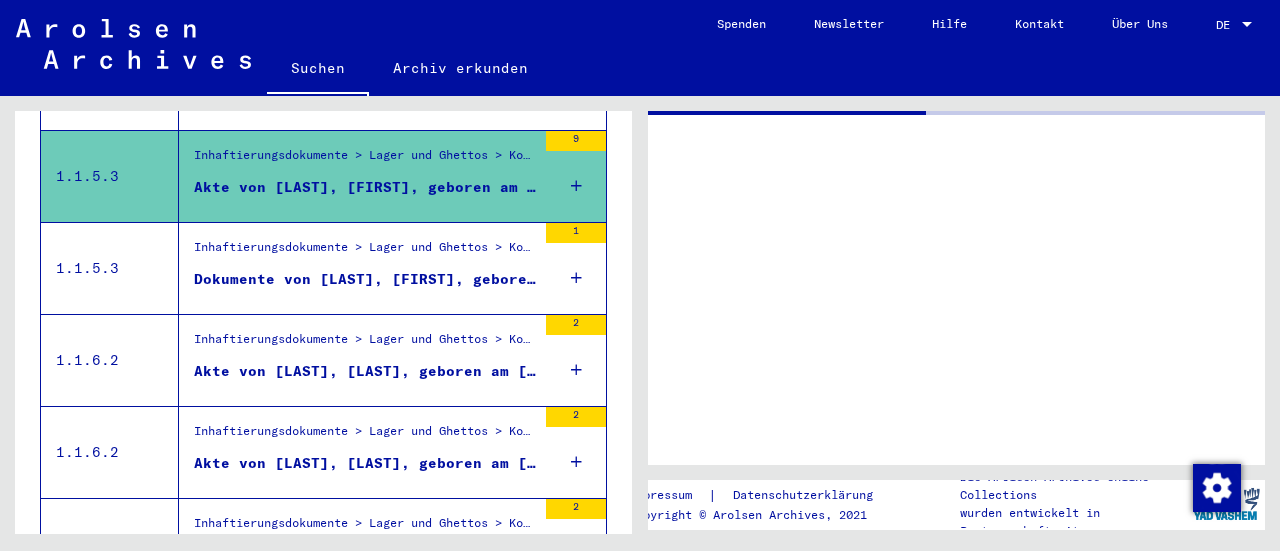 scroll, scrollTop: 0, scrollLeft: 0, axis: both 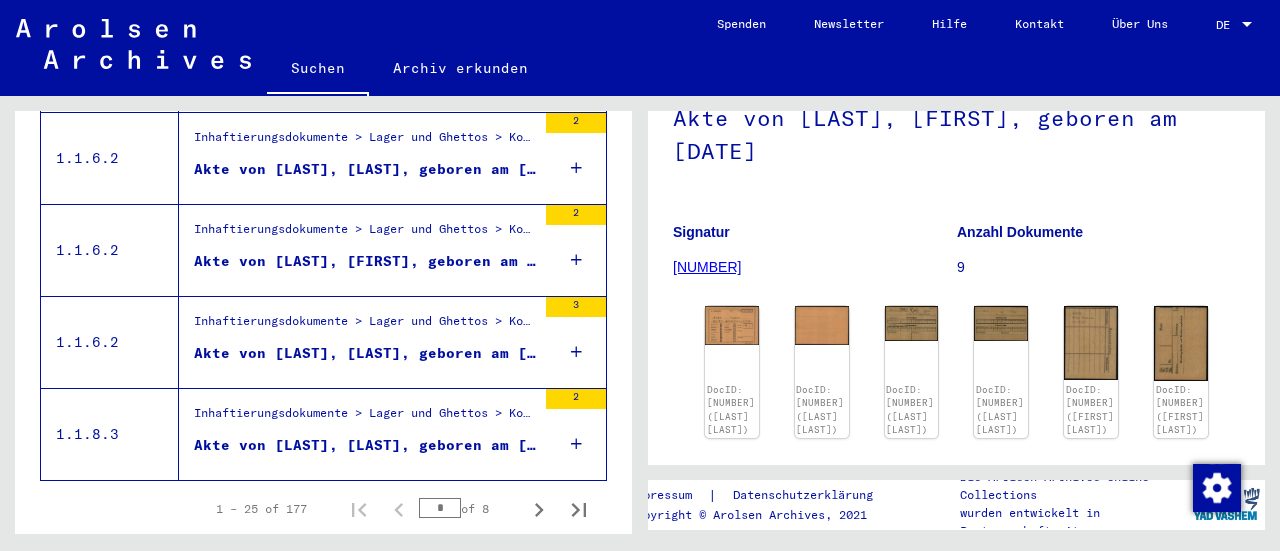 click on "Akte von [LAST], [LAST], geboren am [DATE]" at bounding box center (365, 353) 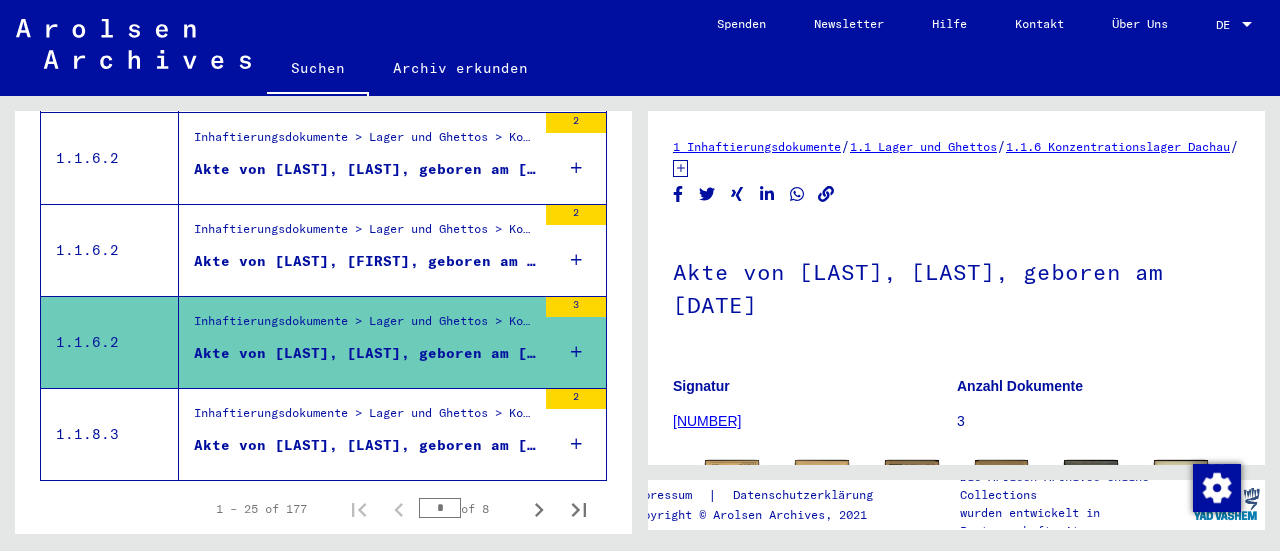 scroll, scrollTop: 0, scrollLeft: 0, axis: both 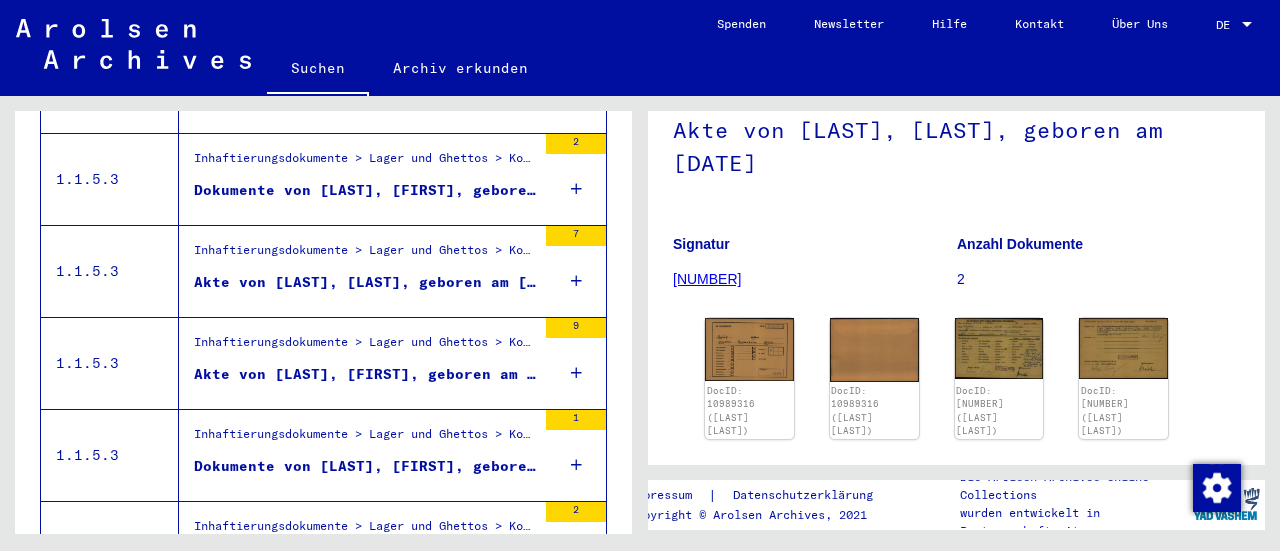 click on "Akte von [LAST], [FIRST], geboren am [DATE]" at bounding box center (365, 374) 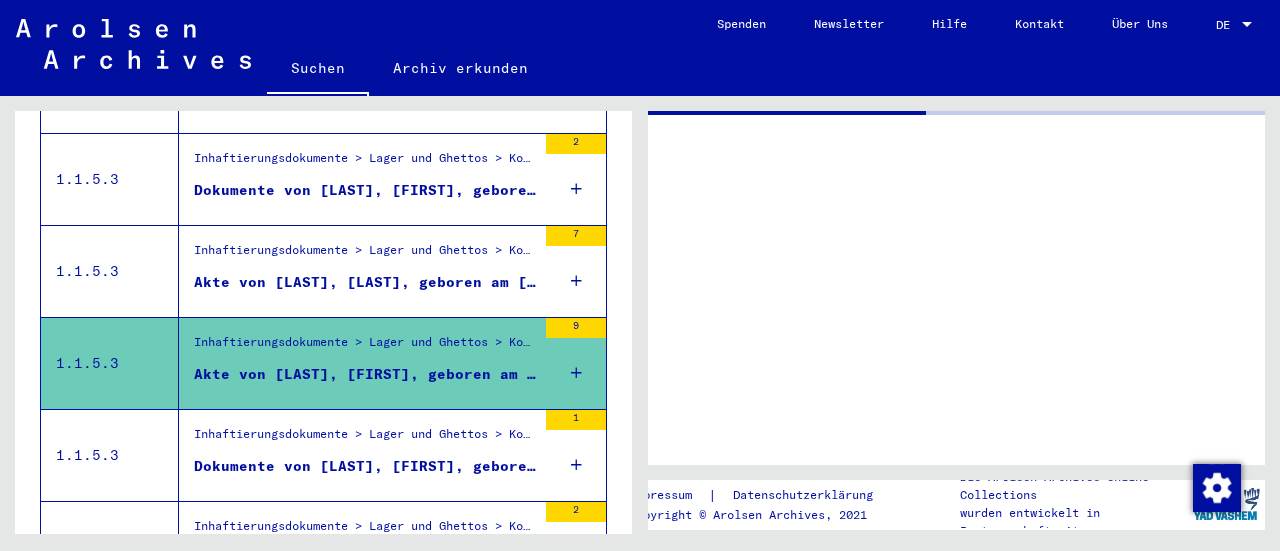 scroll, scrollTop: 0, scrollLeft: 0, axis: both 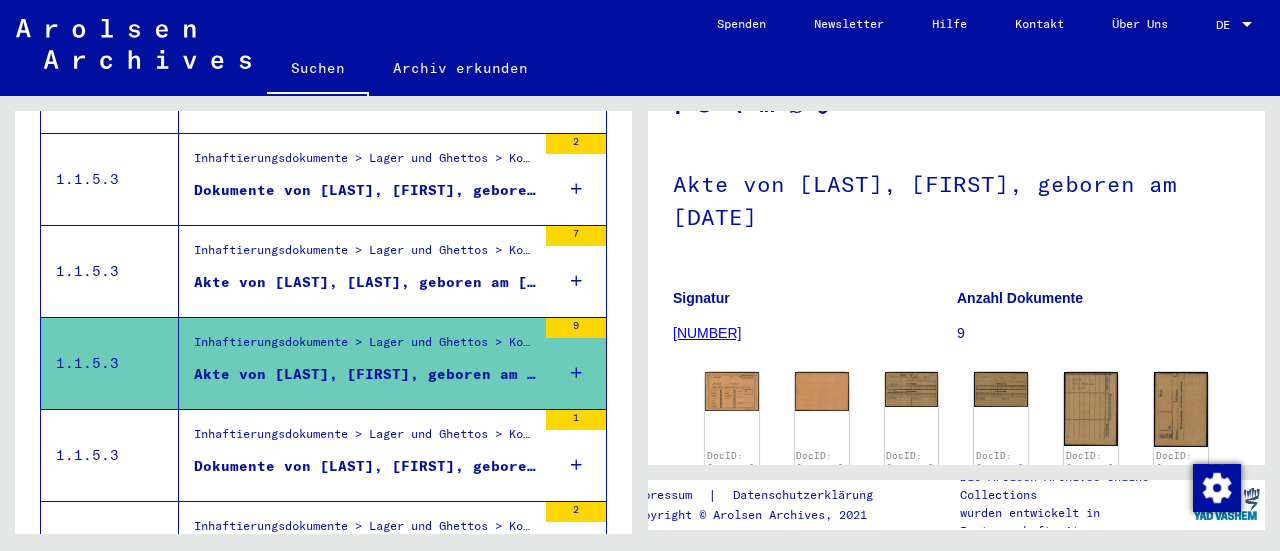 click 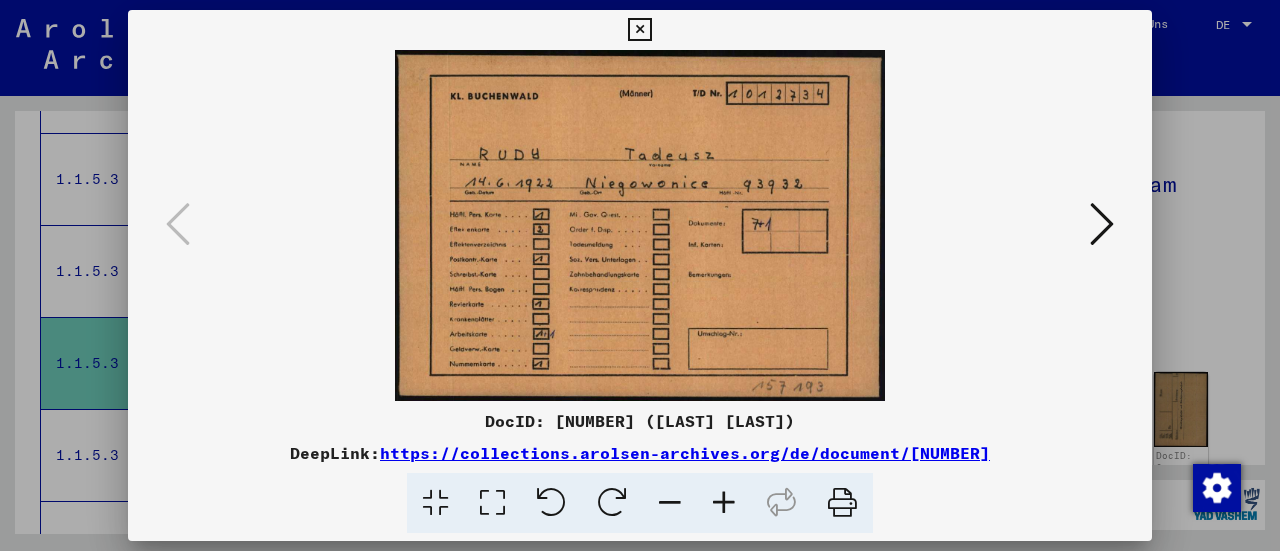 click at bounding box center (1102, 224) 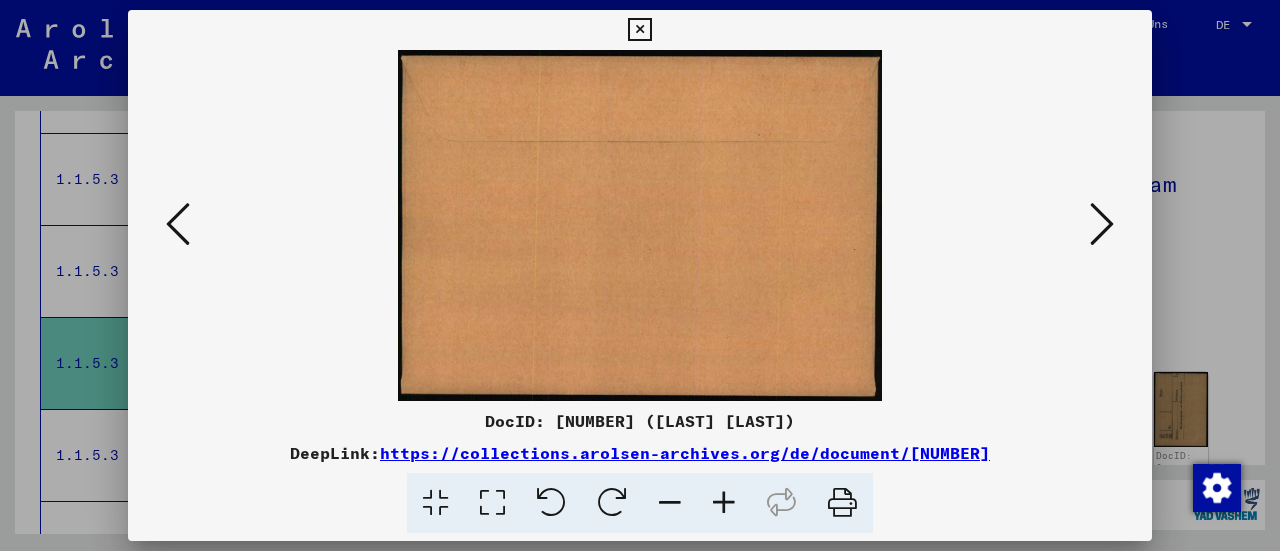 click at bounding box center (1102, 224) 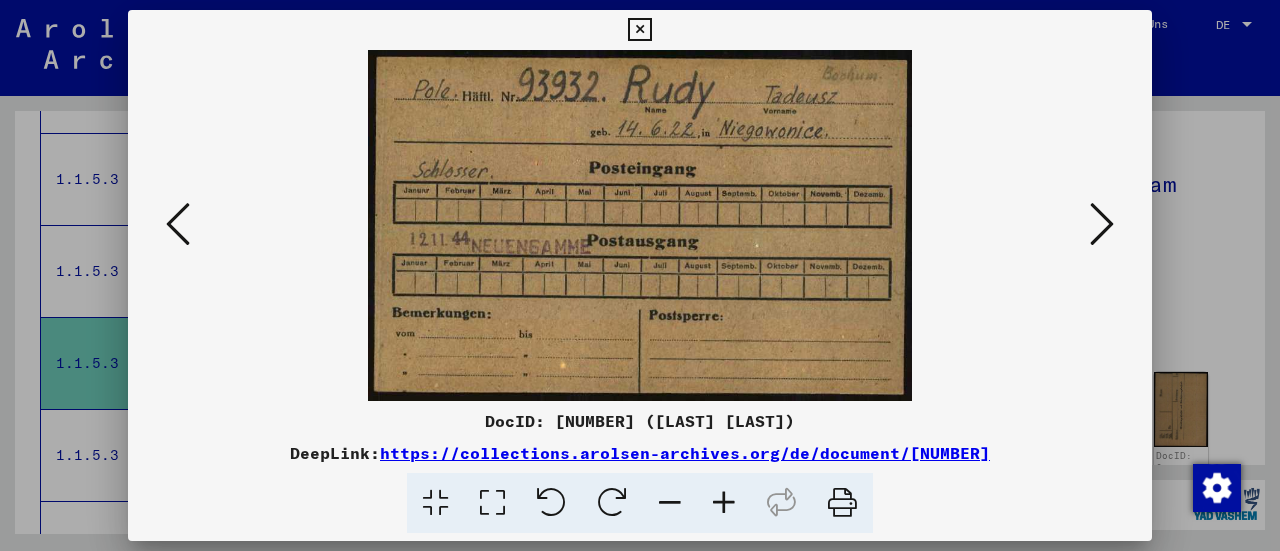 click at bounding box center (1102, 225) 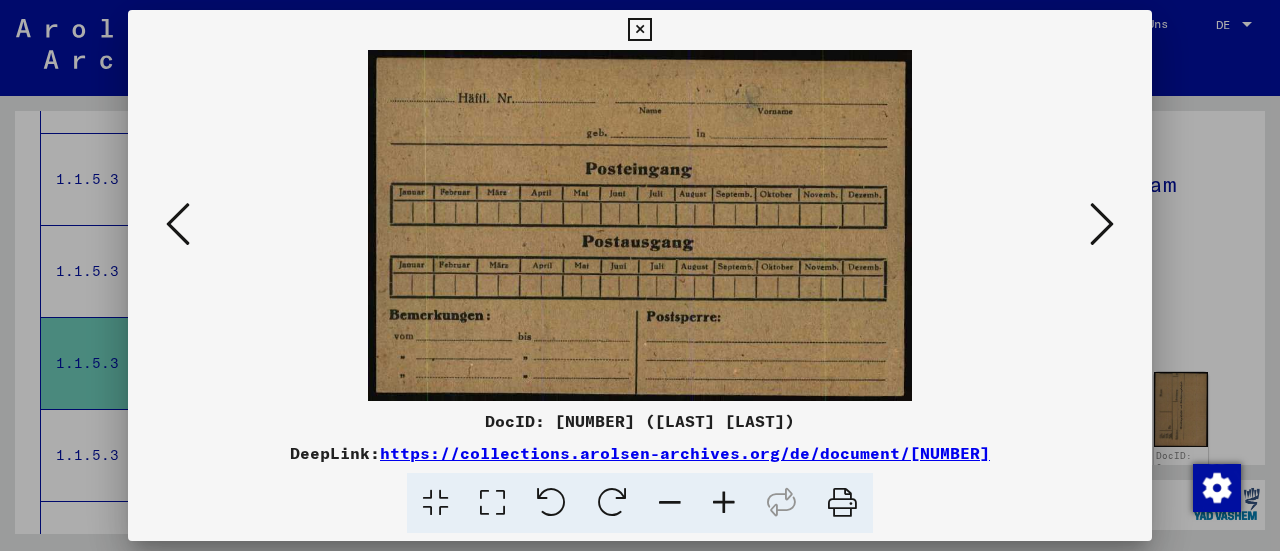 click at bounding box center (1102, 225) 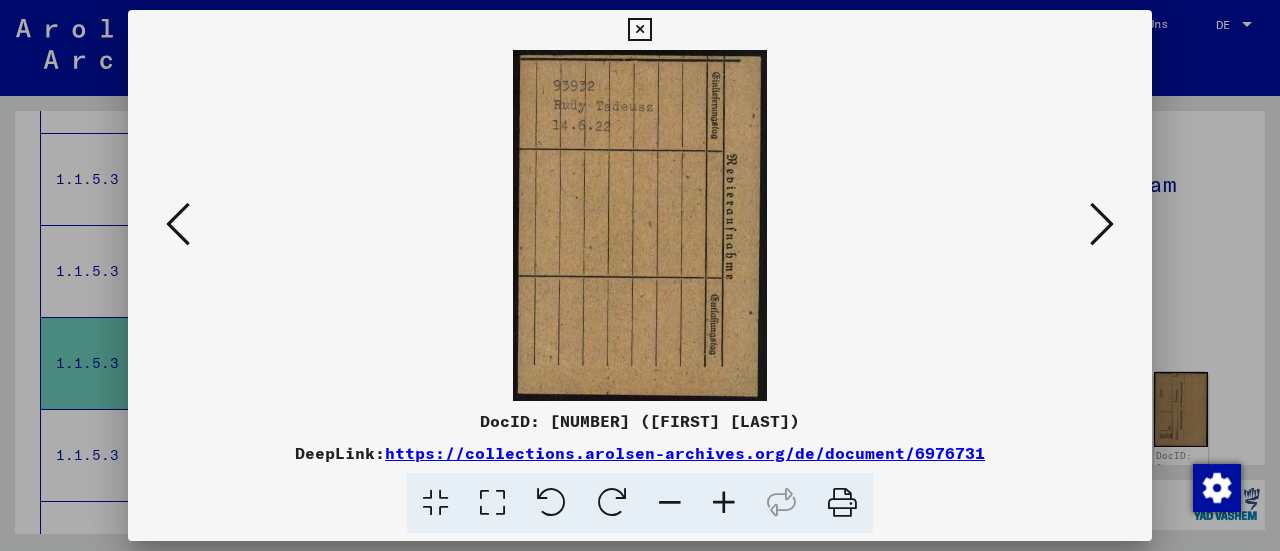 click at bounding box center (1102, 225) 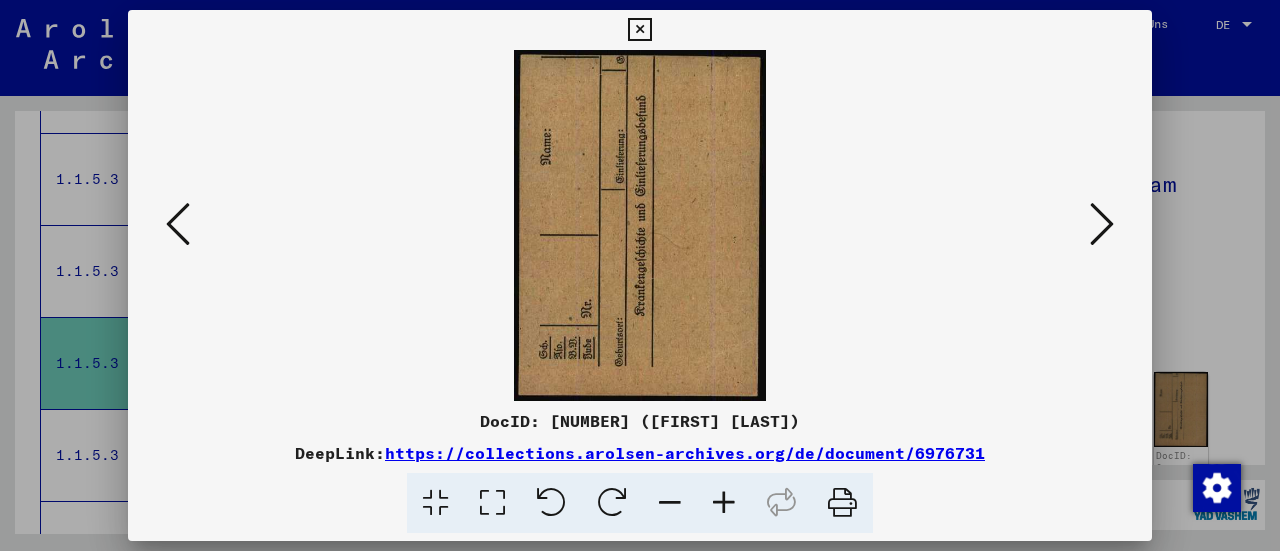 click at bounding box center [1102, 225] 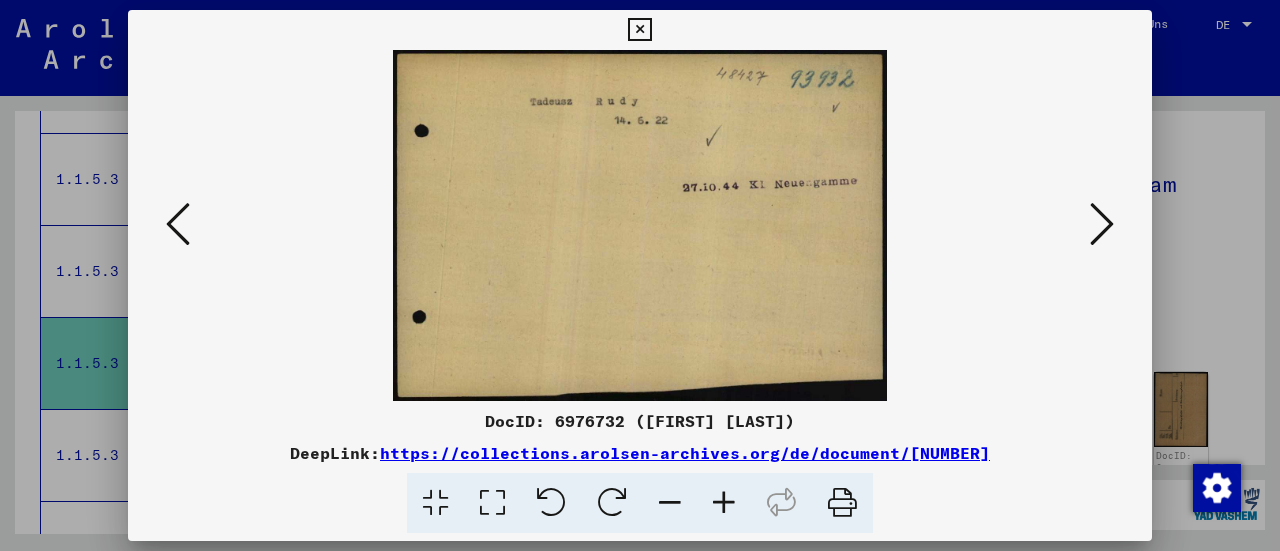 click at bounding box center [1102, 225] 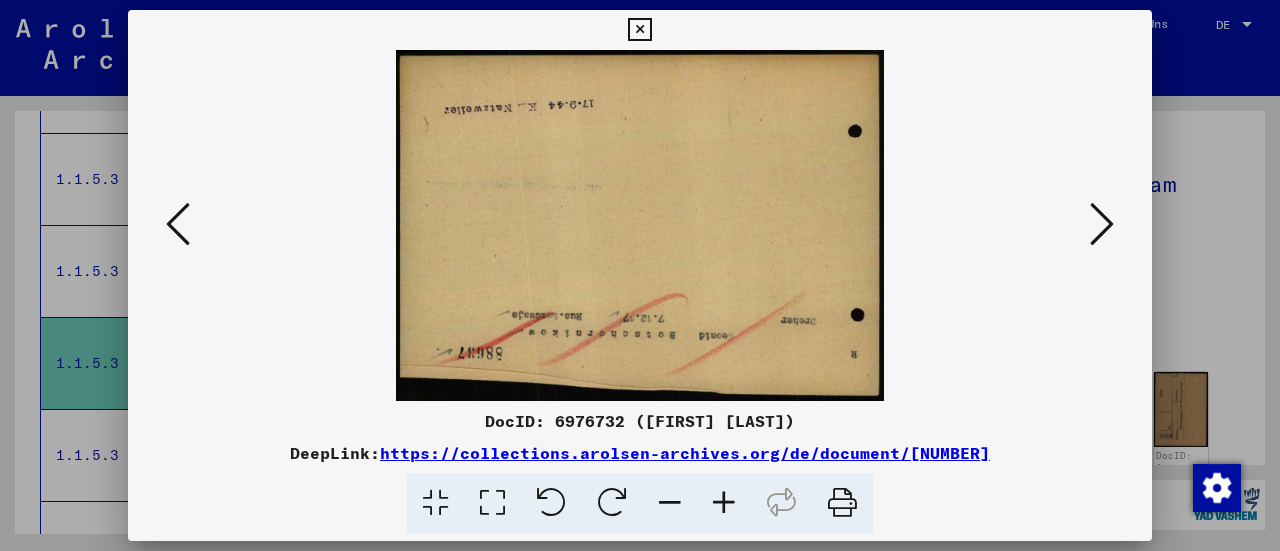 click at bounding box center (1102, 225) 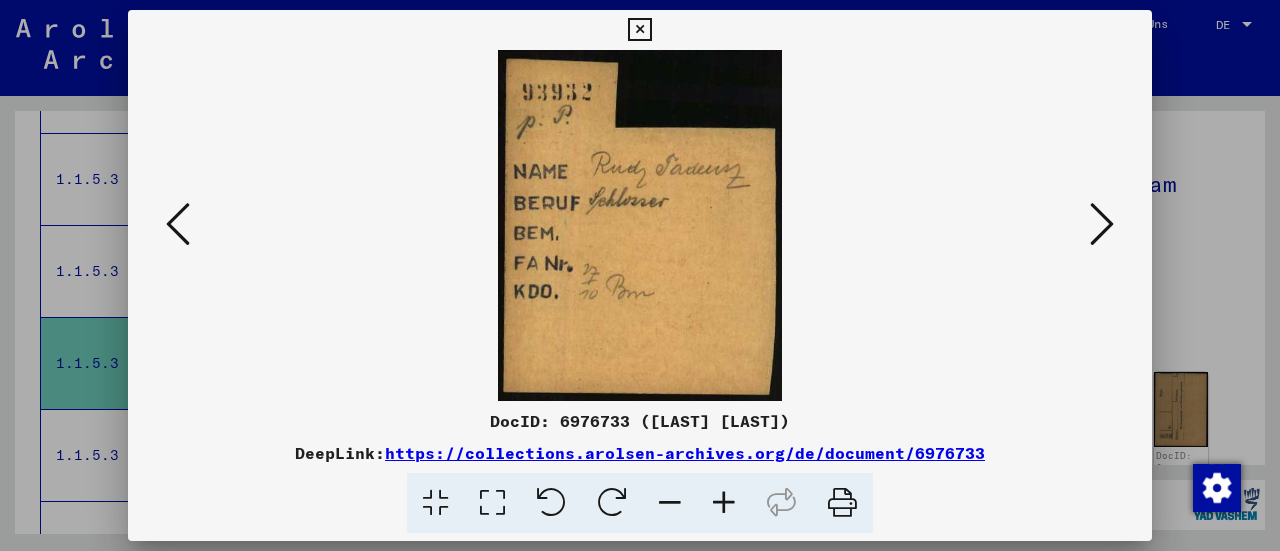 click at bounding box center [640, 225] 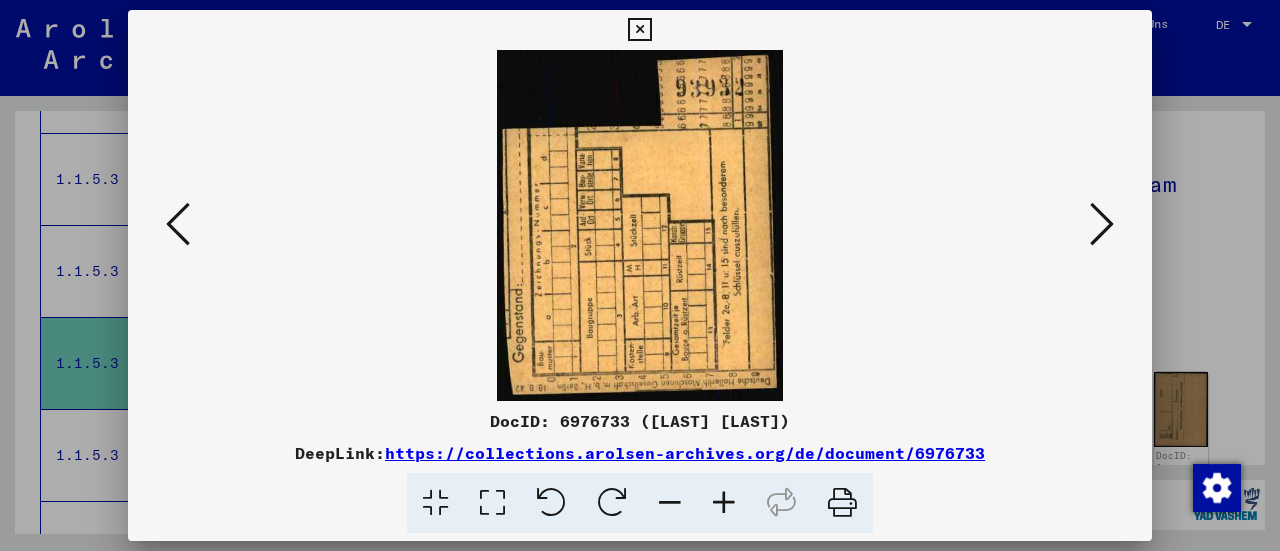 click at bounding box center (1102, 225) 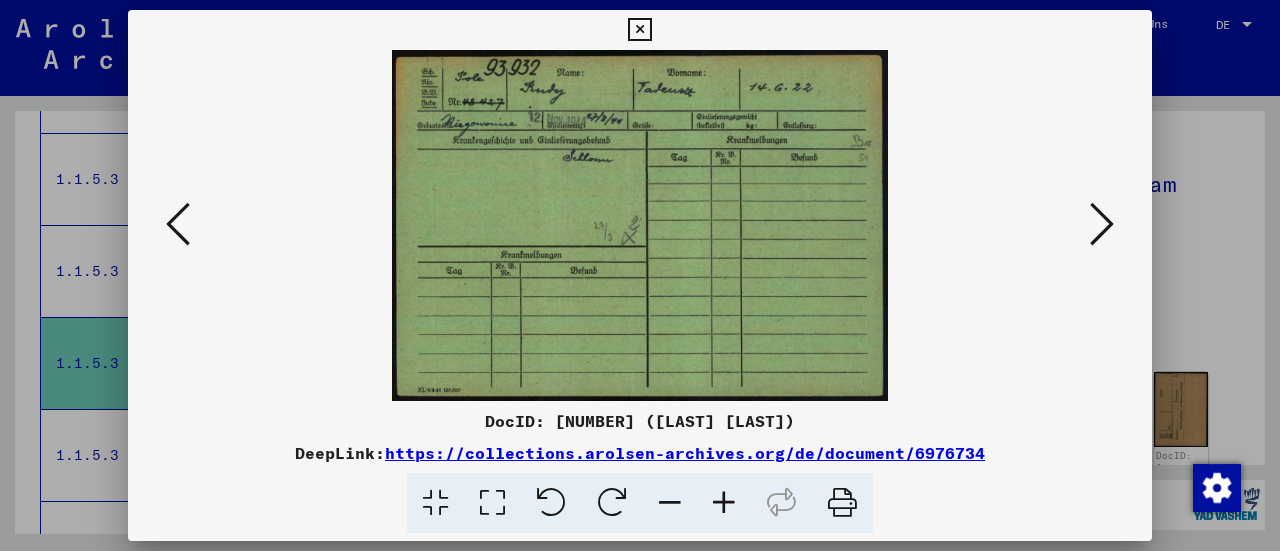 click at bounding box center (640, 225) 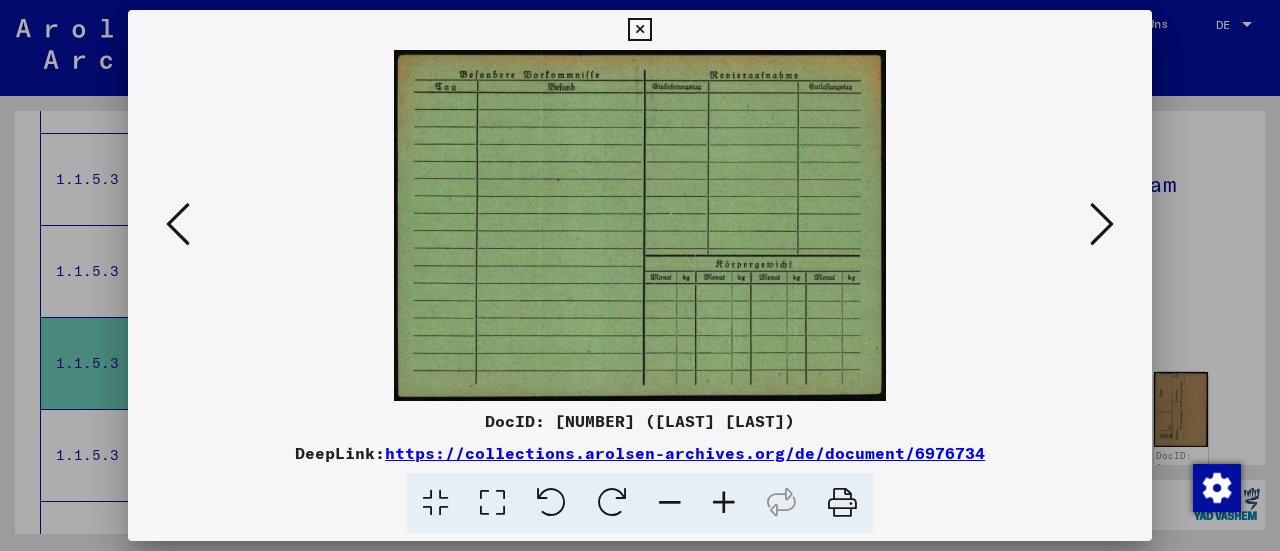 click at bounding box center [1102, 224] 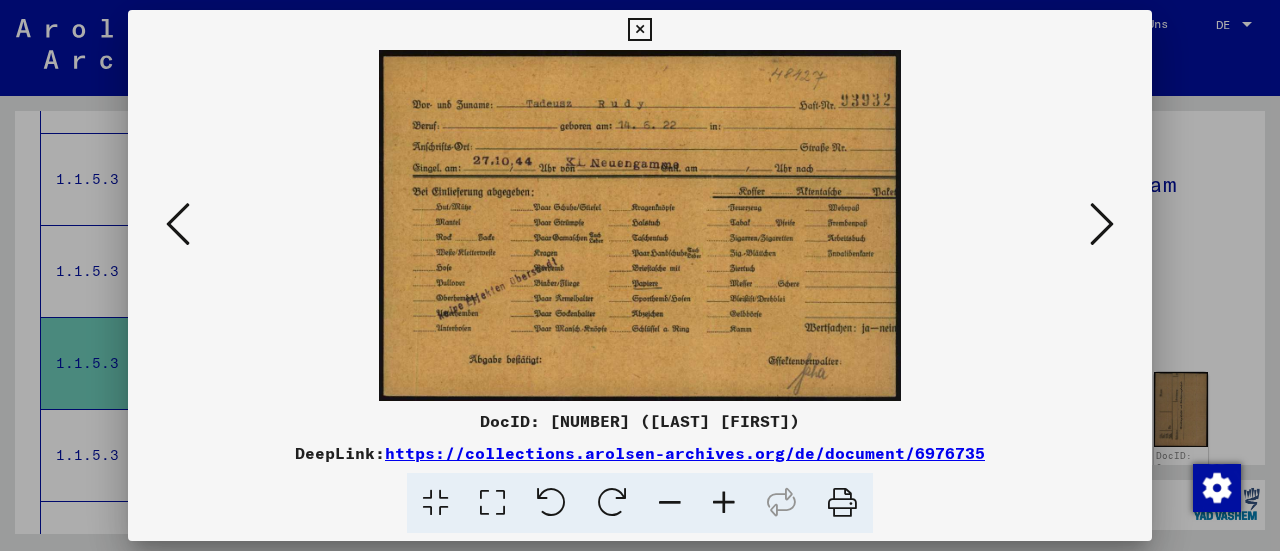 click at bounding box center (1102, 225) 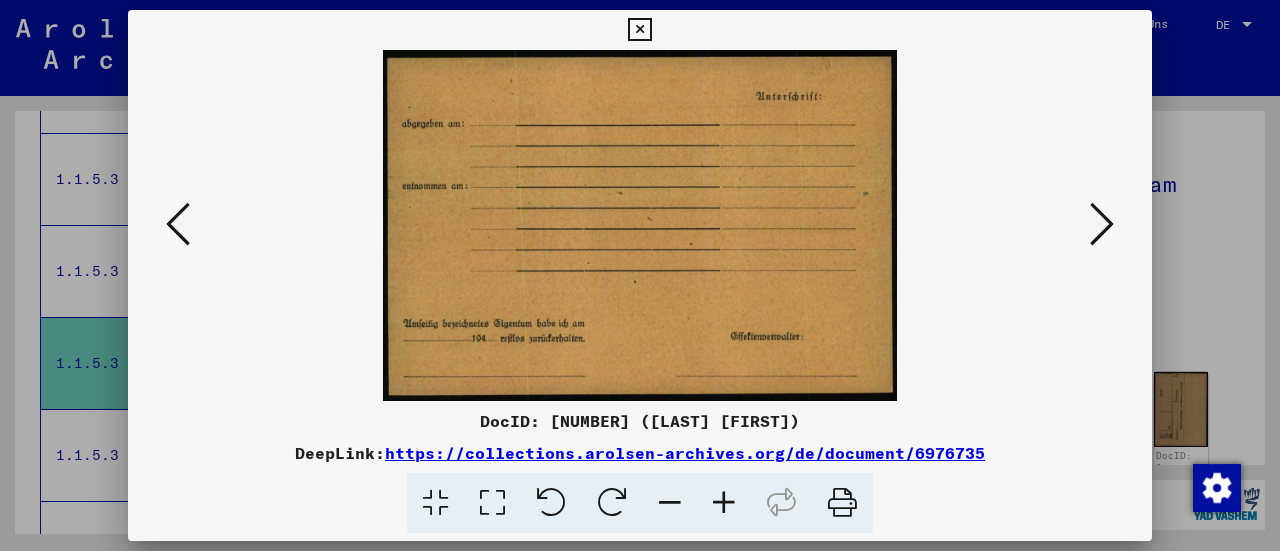 click at bounding box center (1102, 225) 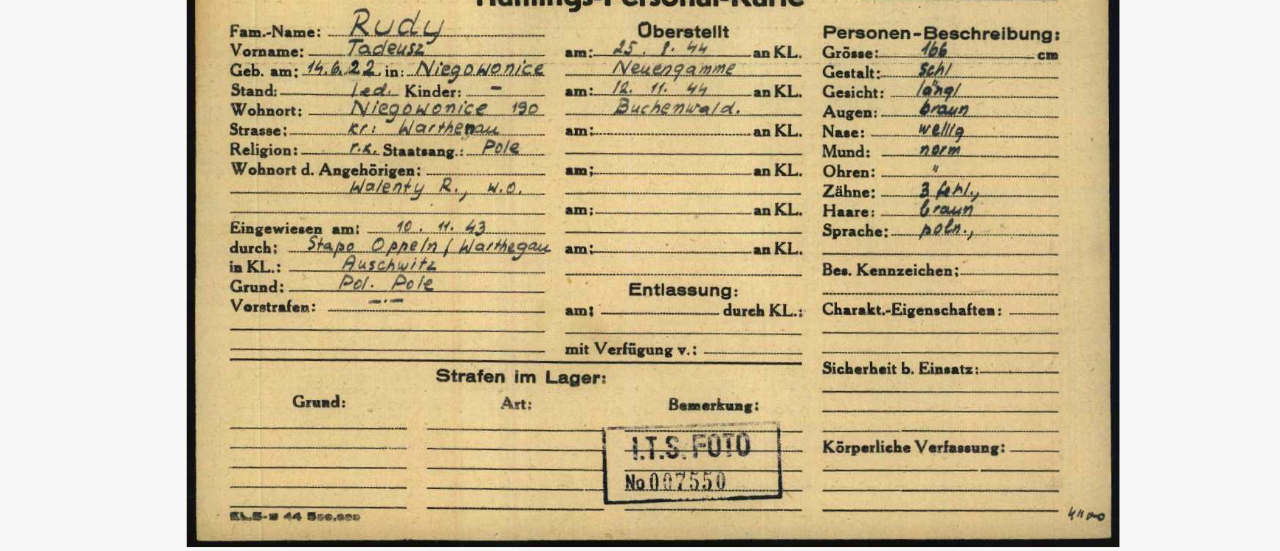 click at bounding box center (640, 225) 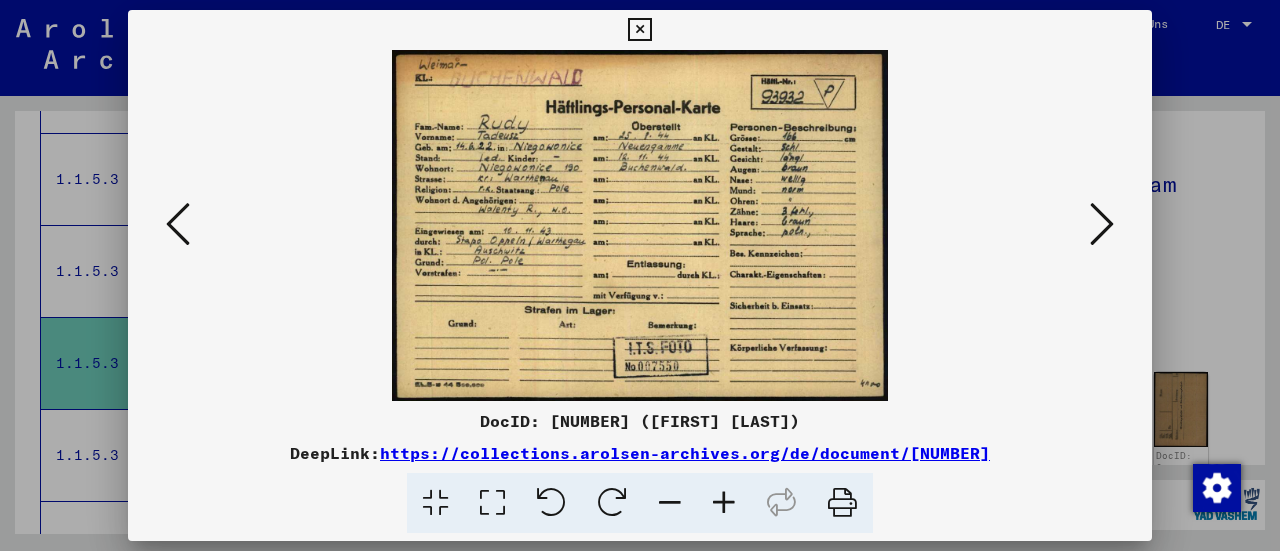 click at bounding box center [639, 30] 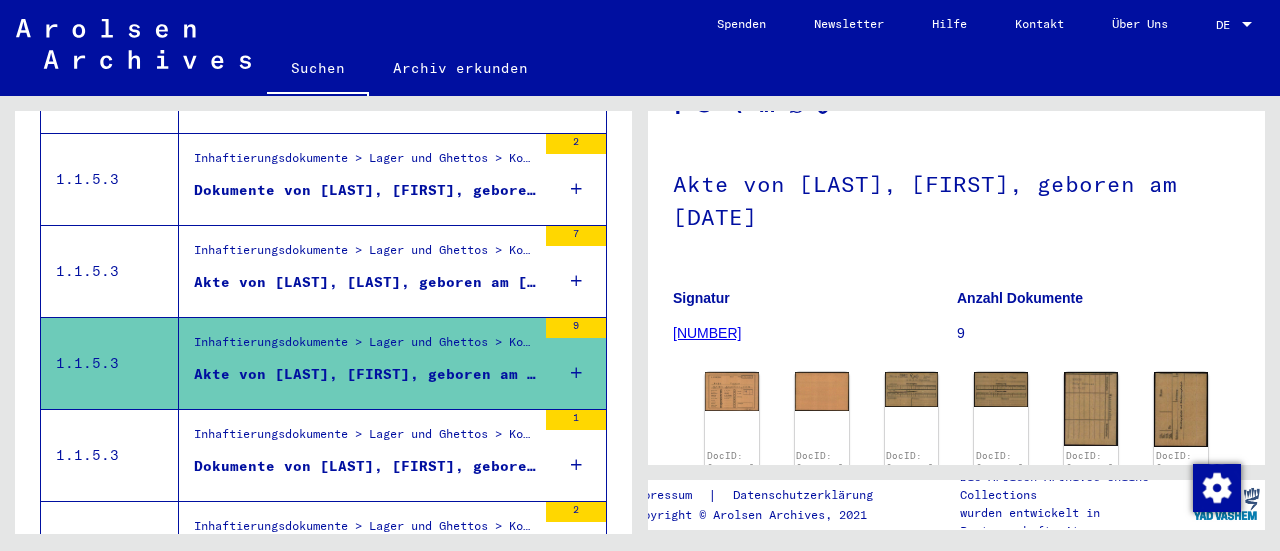 click on "Dokumente von [LAST], [FIRST], geboren am [DATE]" at bounding box center [365, 466] 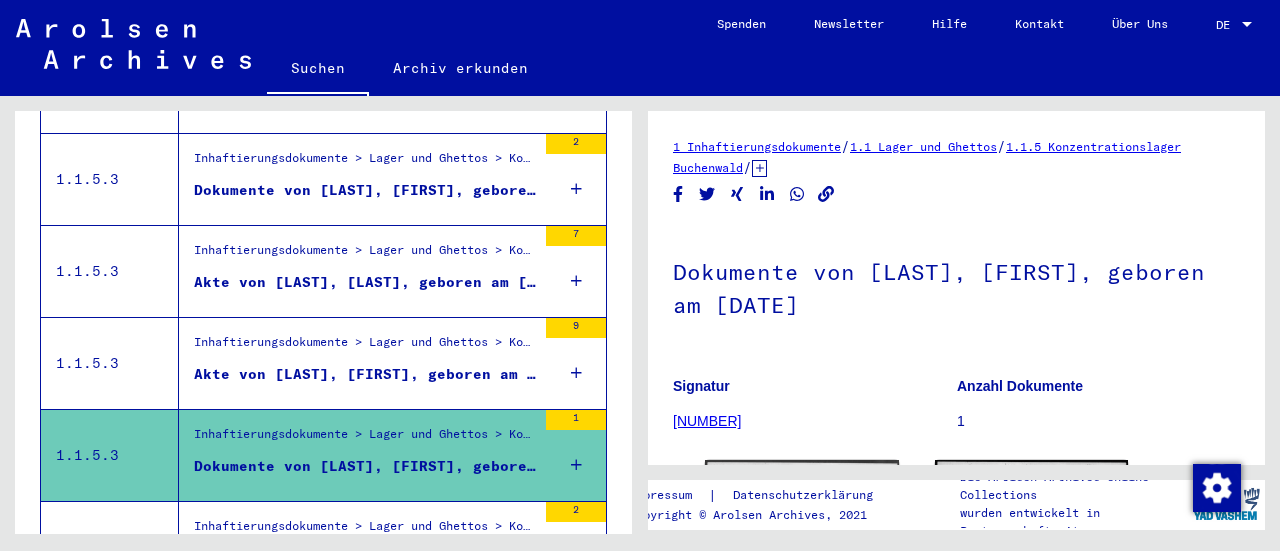 scroll, scrollTop: 0, scrollLeft: 0, axis: both 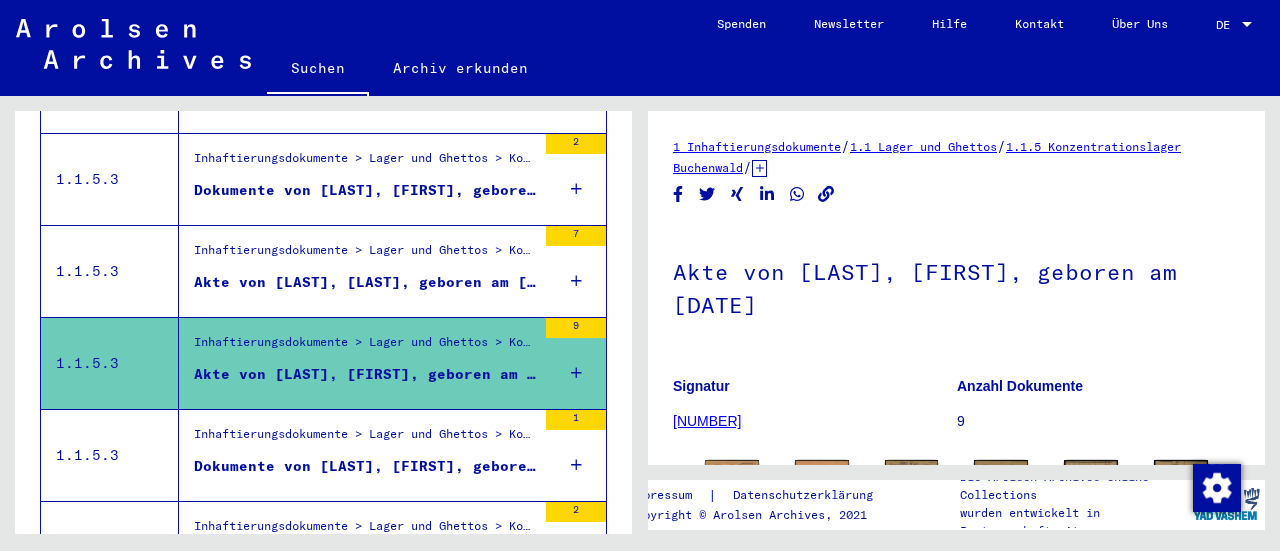click on "Dokumente von [LAST], [FIRST], geboren am [DATE]" at bounding box center [365, 471] 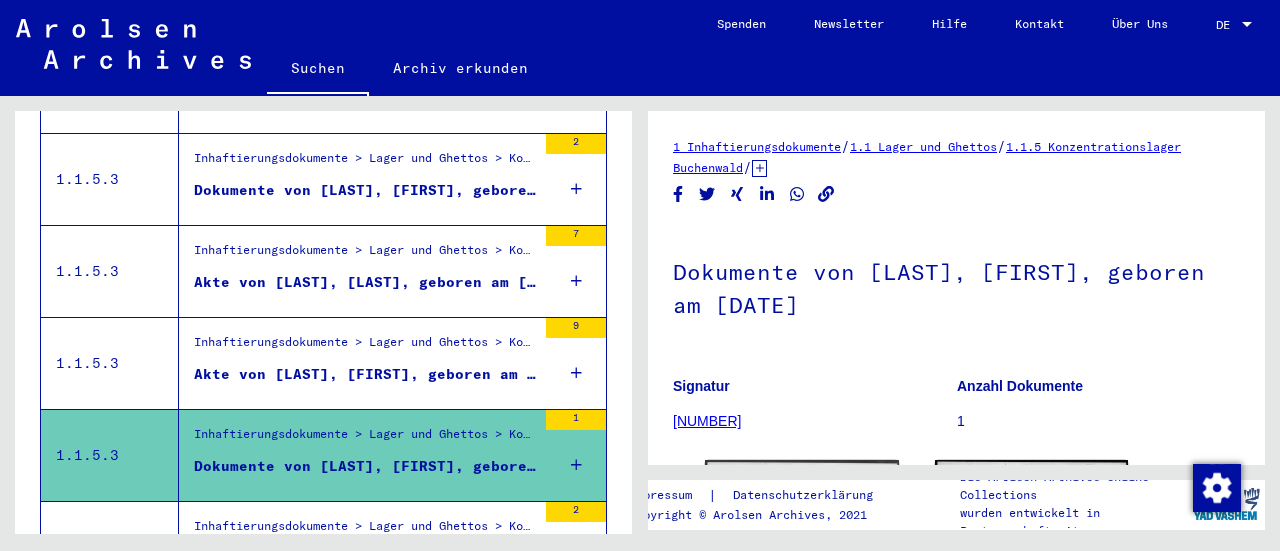 scroll, scrollTop: 0, scrollLeft: 0, axis: both 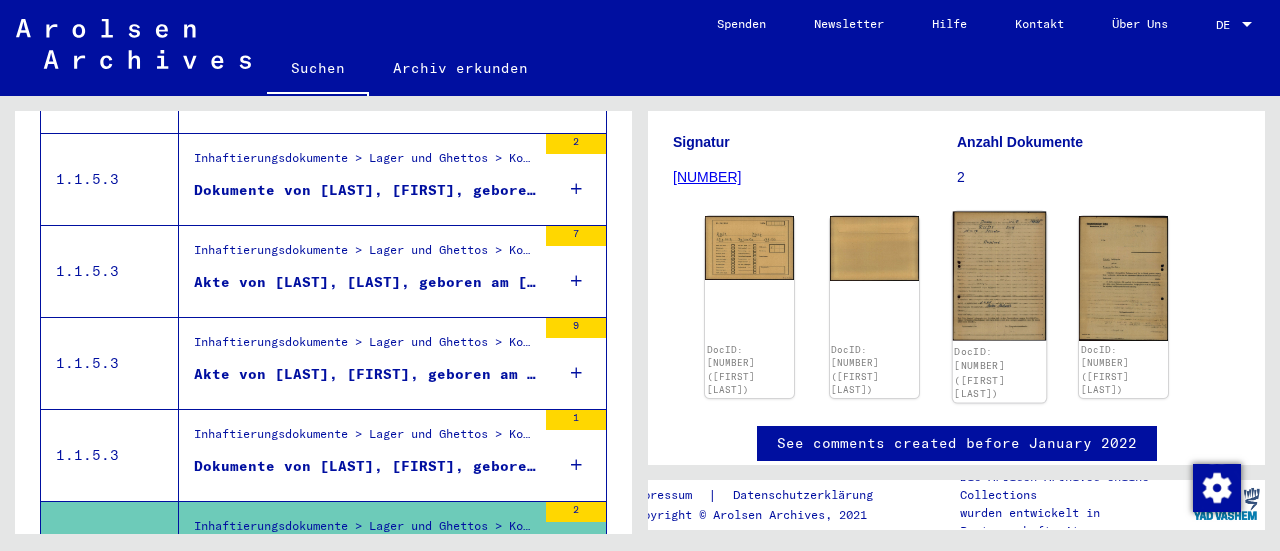 click 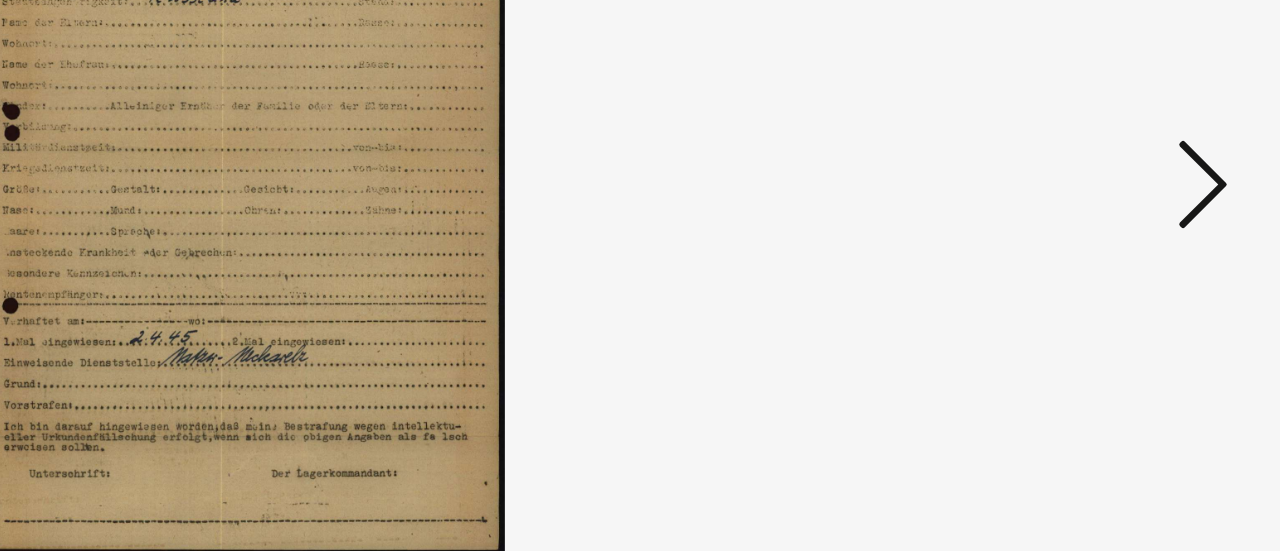 drag, startPoint x: 592, startPoint y: 270, endPoint x: 796, endPoint y: 316, distance: 209.12198 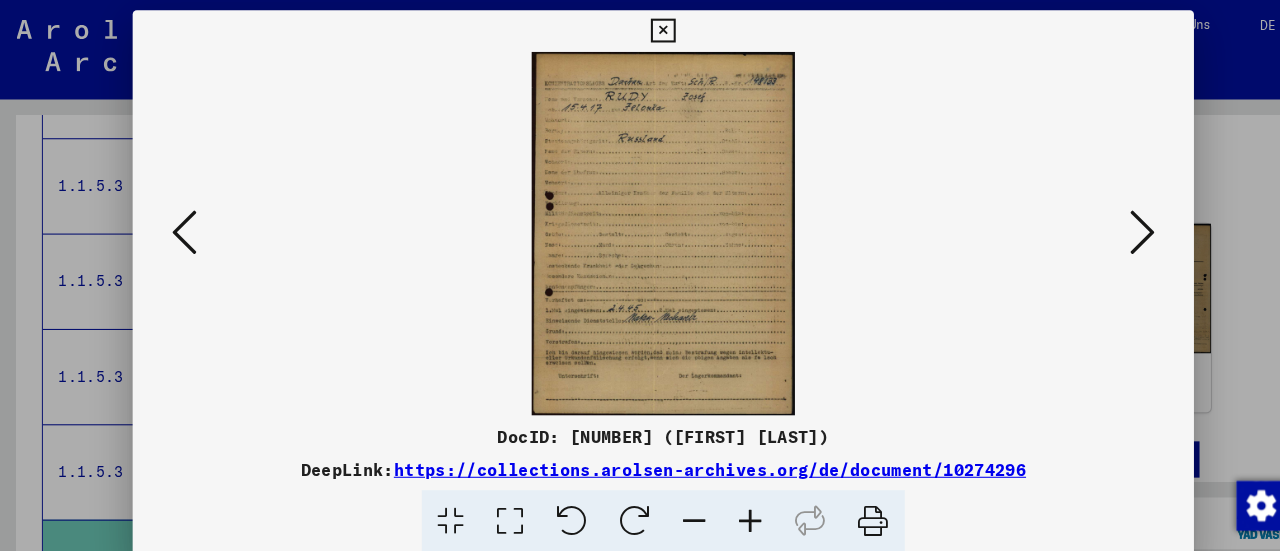 click at bounding box center [1102, 224] 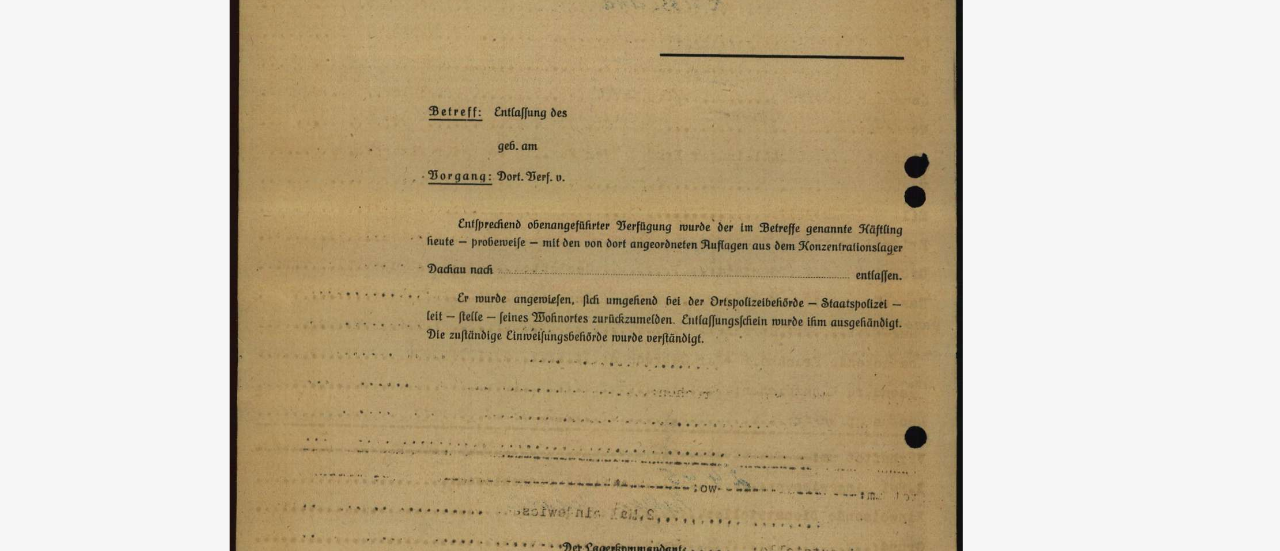 click at bounding box center (640, 225) 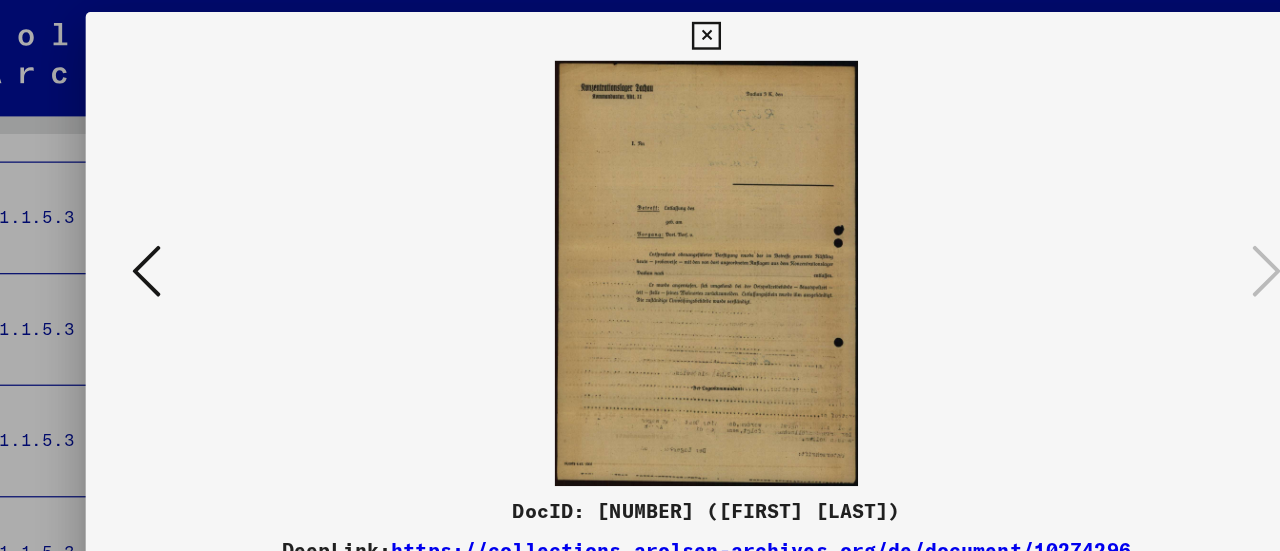 click at bounding box center (178, 224) 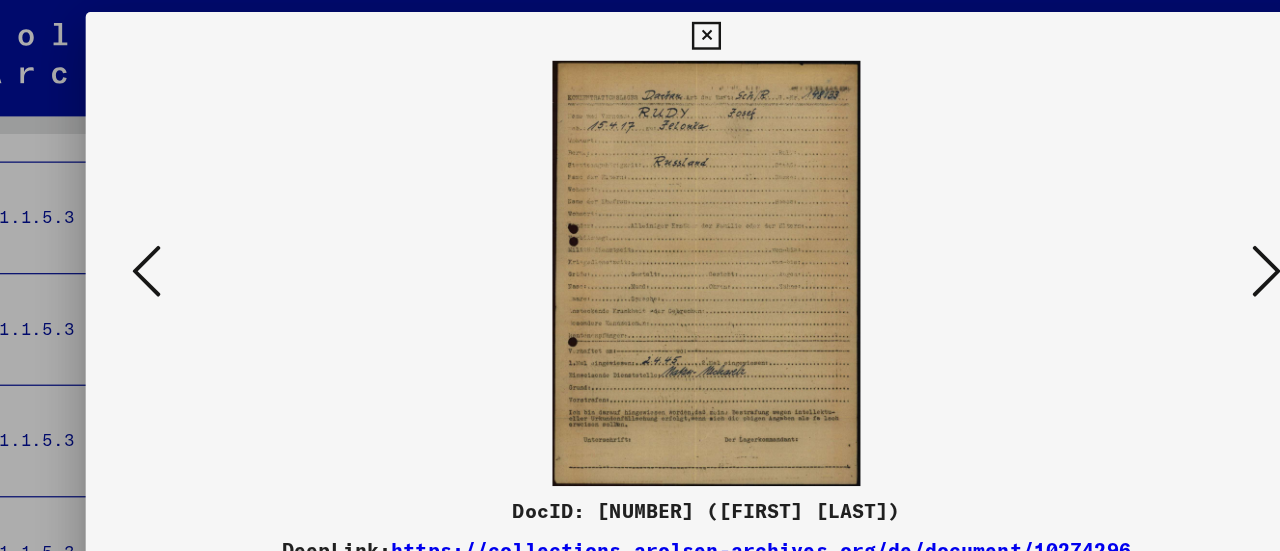 click at bounding box center [178, 224] 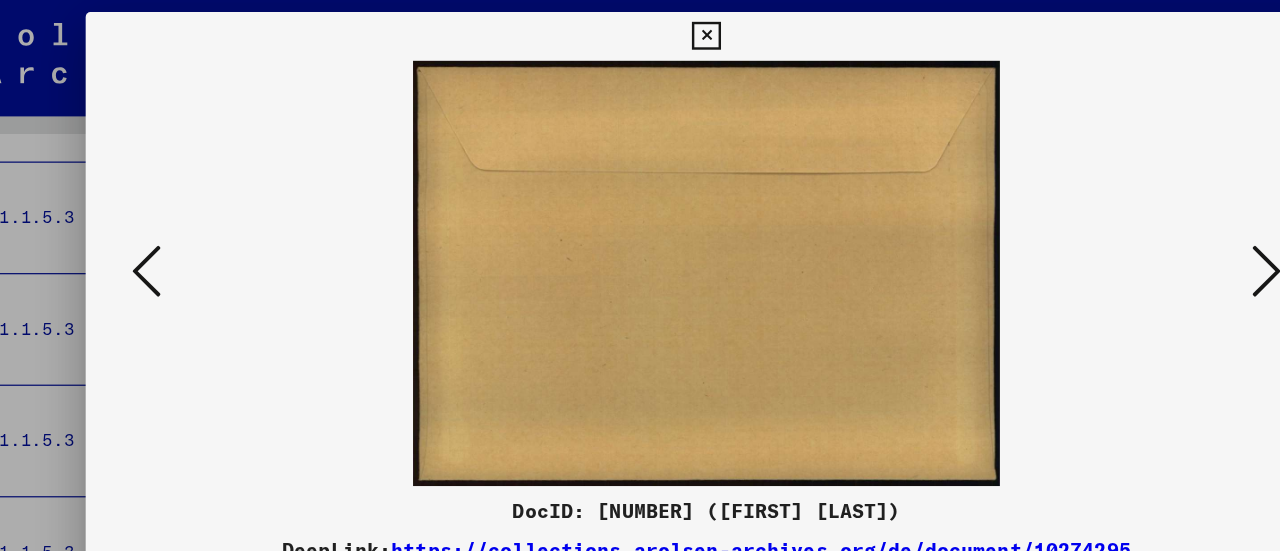 click at bounding box center (178, 224) 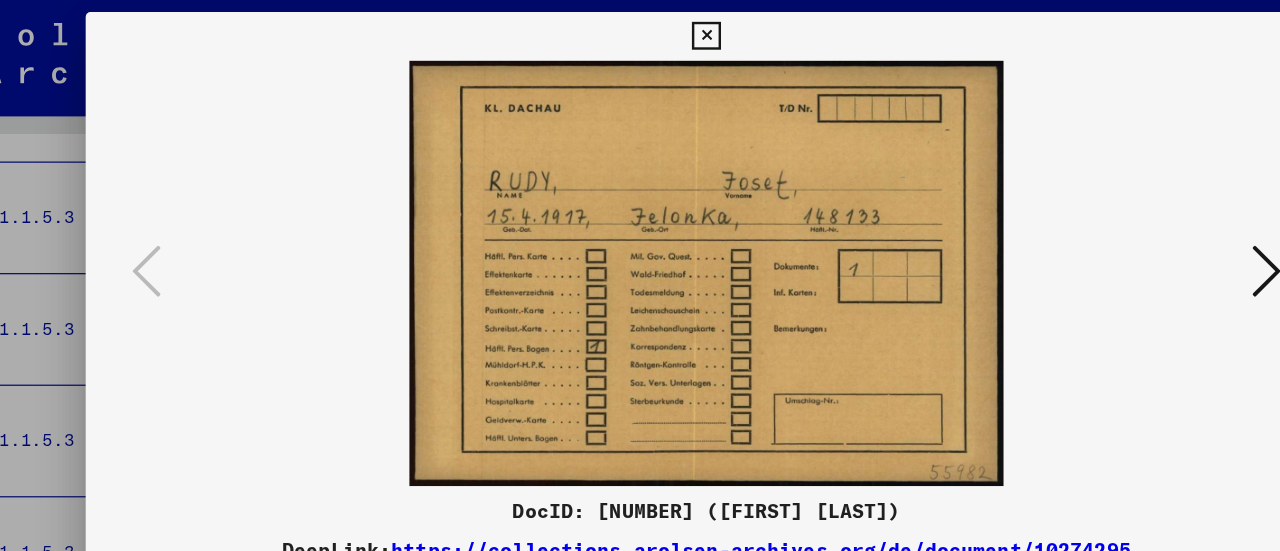 click at bounding box center [639, 30] 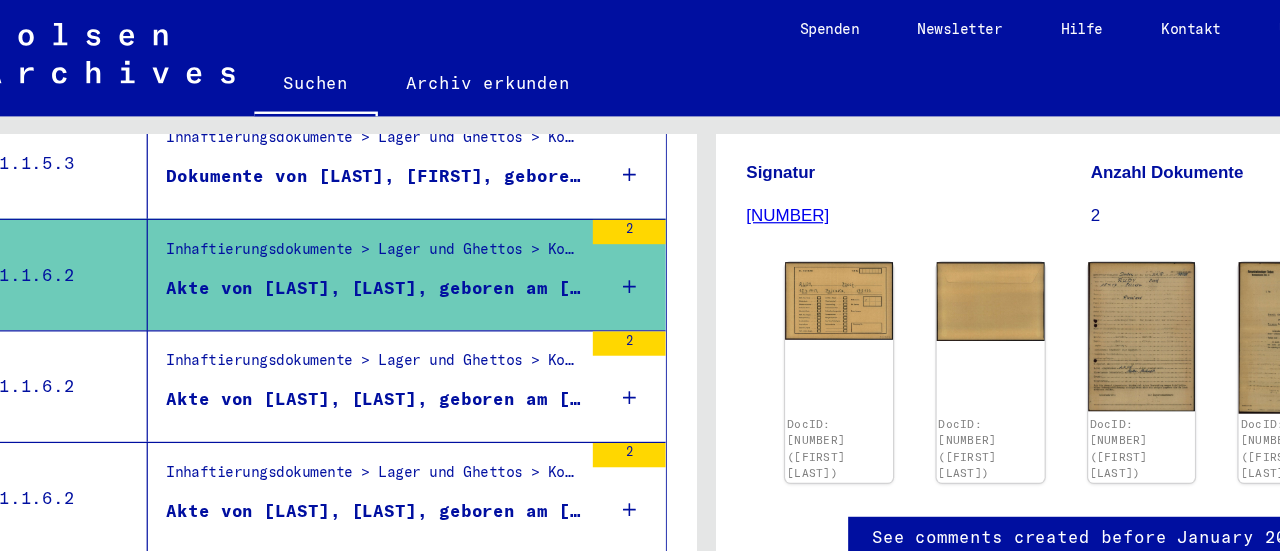 scroll, scrollTop: 2094, scrollLeft: 0, axis: vertical 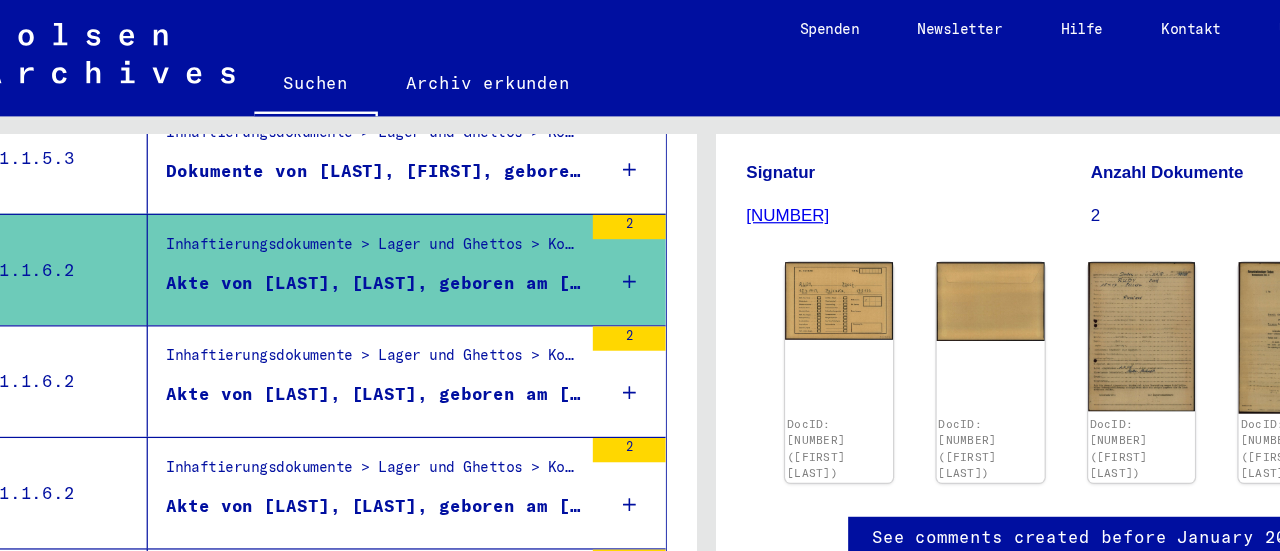 click on "Inhaftierungsdokumente > Lager und Ghettos > Konzentrationslager Dachau > Individuelle Unterlagen Dachau > Individuelle Häftlings Unterlagen - KL Dachau > Akten mit Namen ab [LAST]" at bounding box center [365, 298] 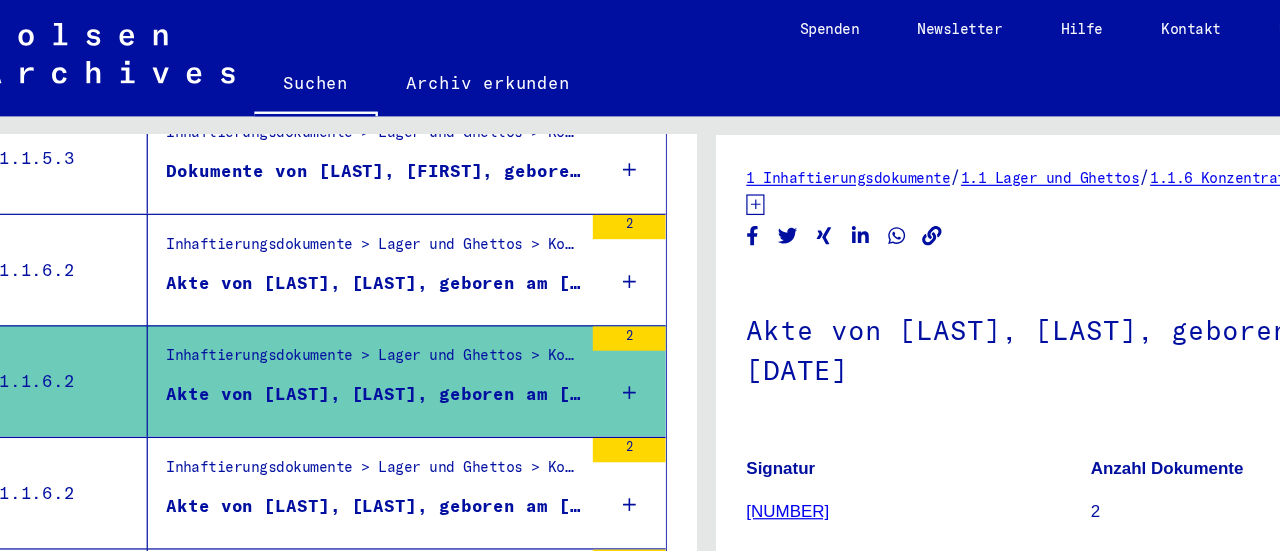 scroll, scrollTop: 0, scrollLeft: 0, axis: both 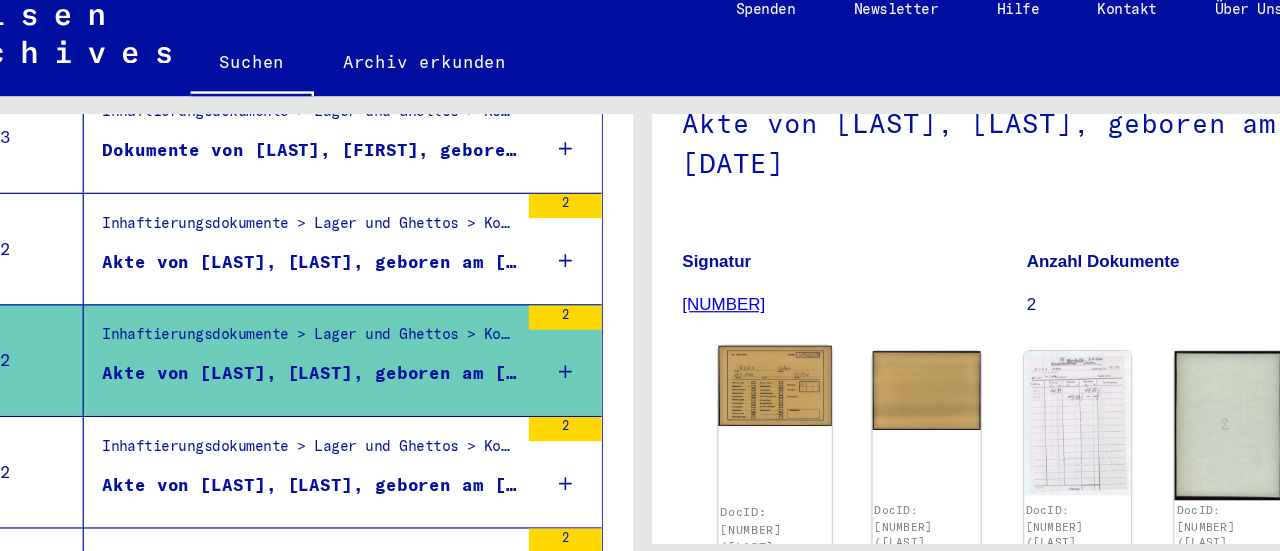 click 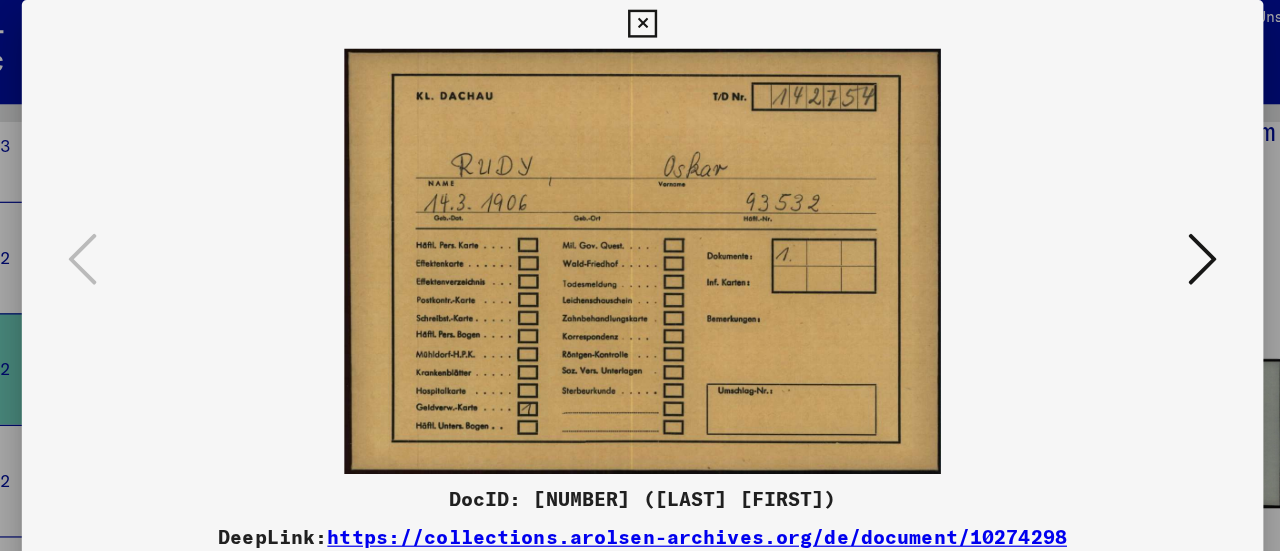 click at bounding box center (1102, 224) 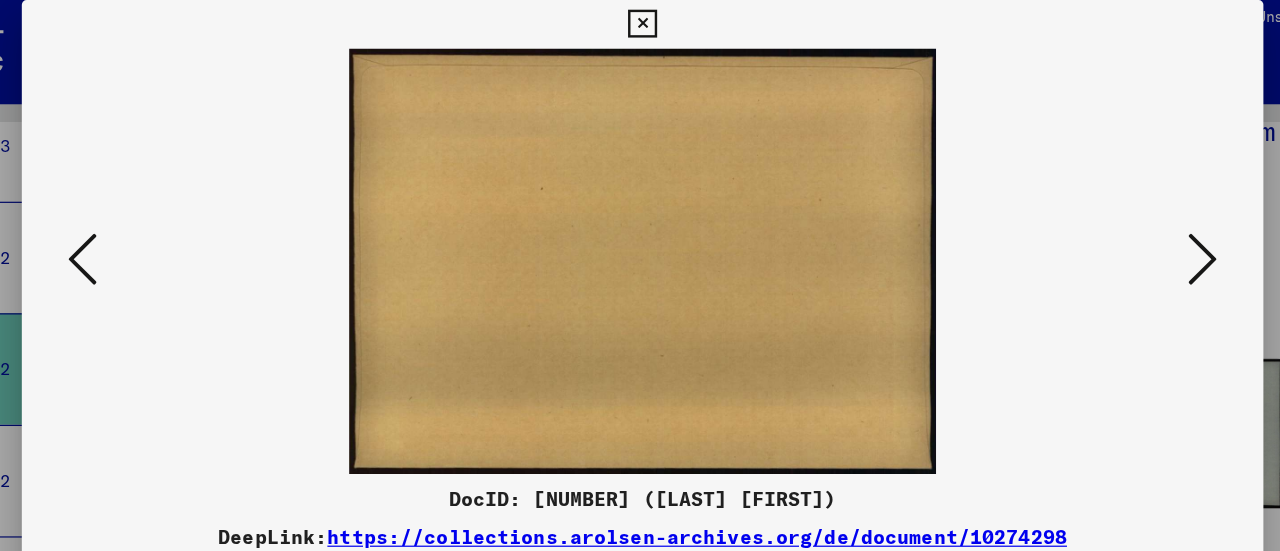 click at bounding box center (1102, 224) 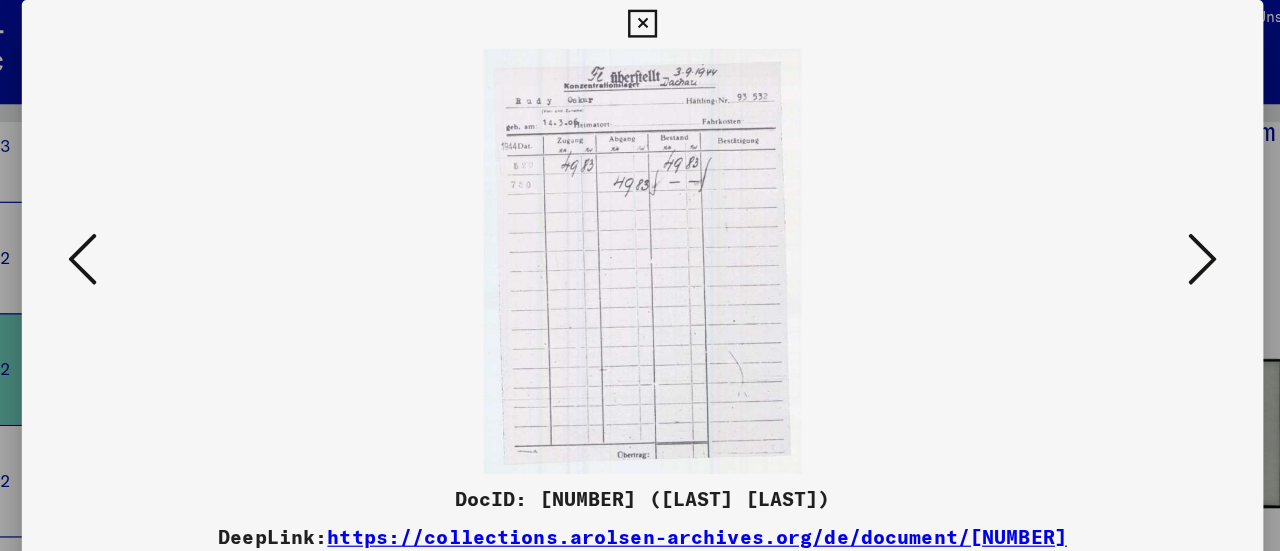 click at bounding box center [1102, 224] 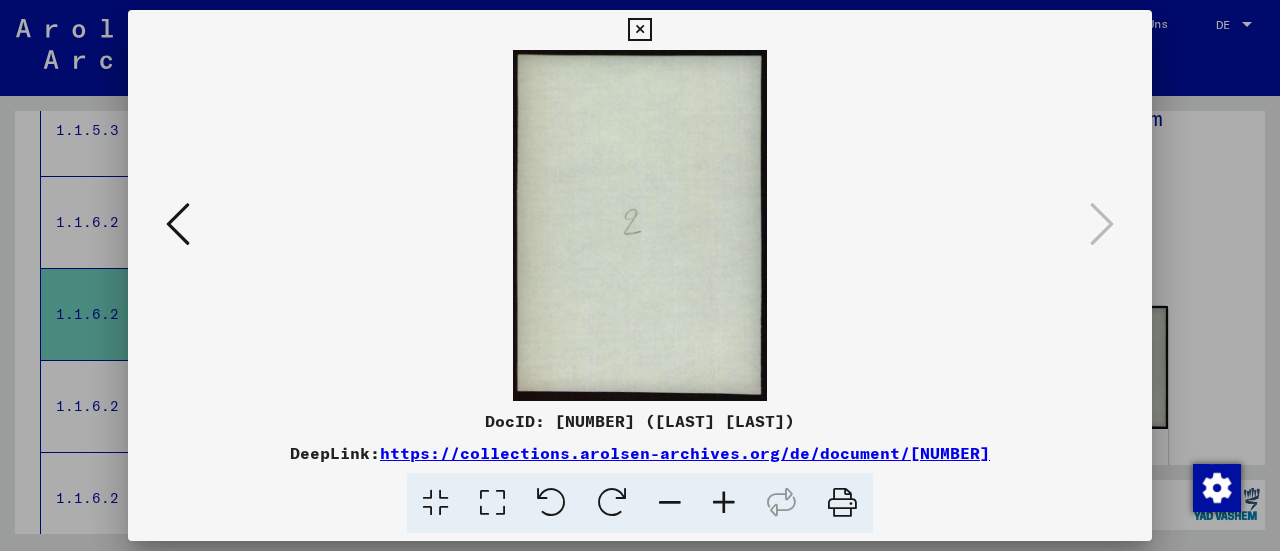 click at bounding box center [639, 30] 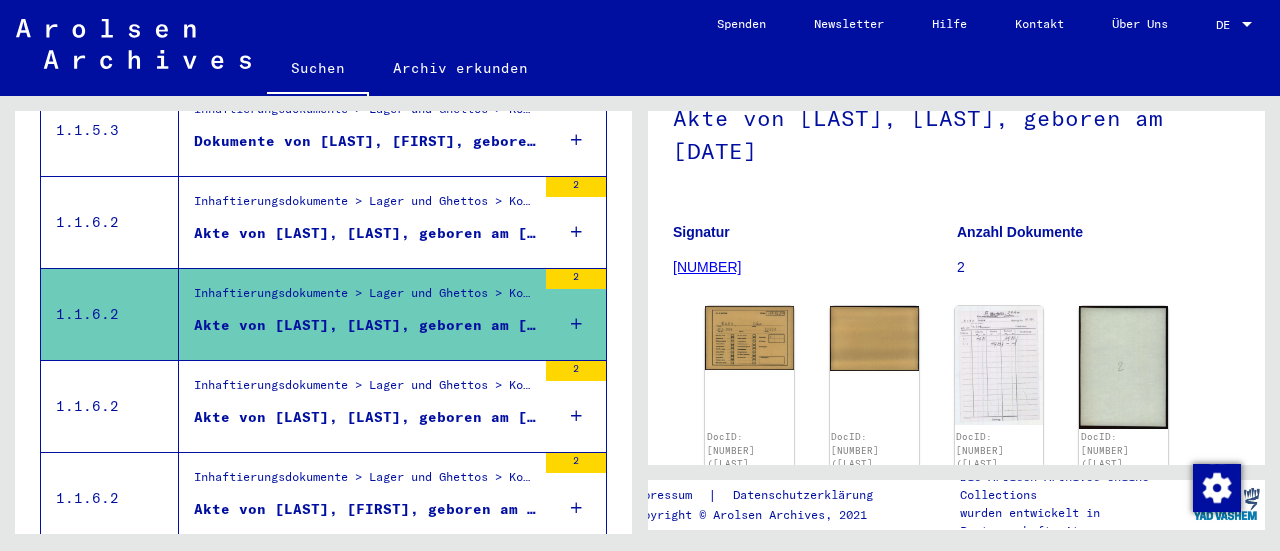 click on "Akte von [LAST], [LAST], geboren am [DATE]" at bounding box center [365, 330] 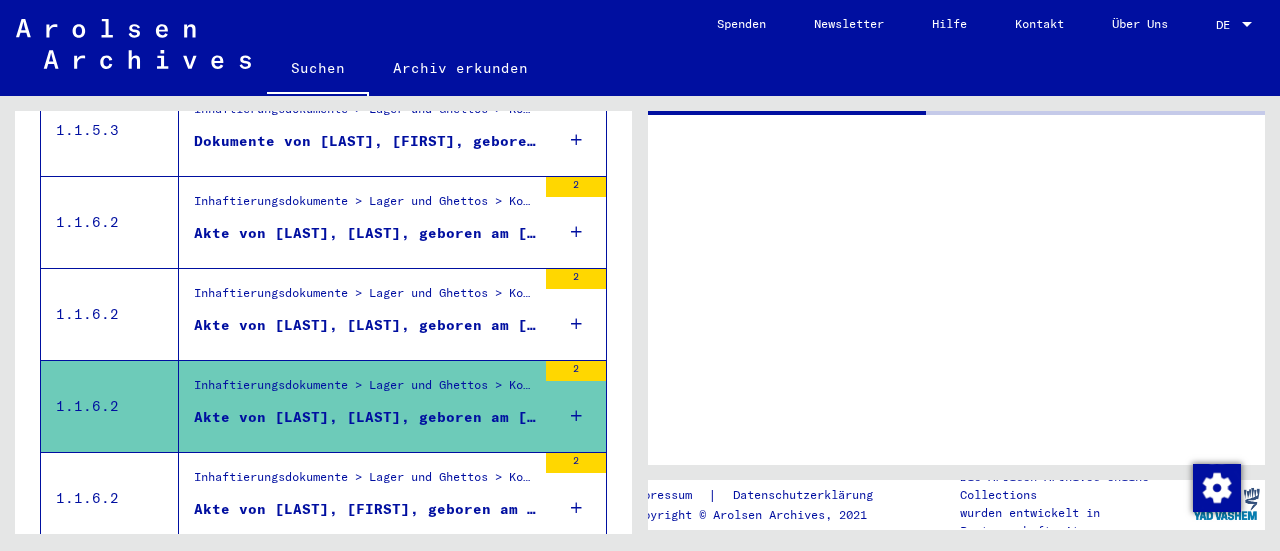 scroll, scrollTop: 0, scrollLeft: 0, axis: both 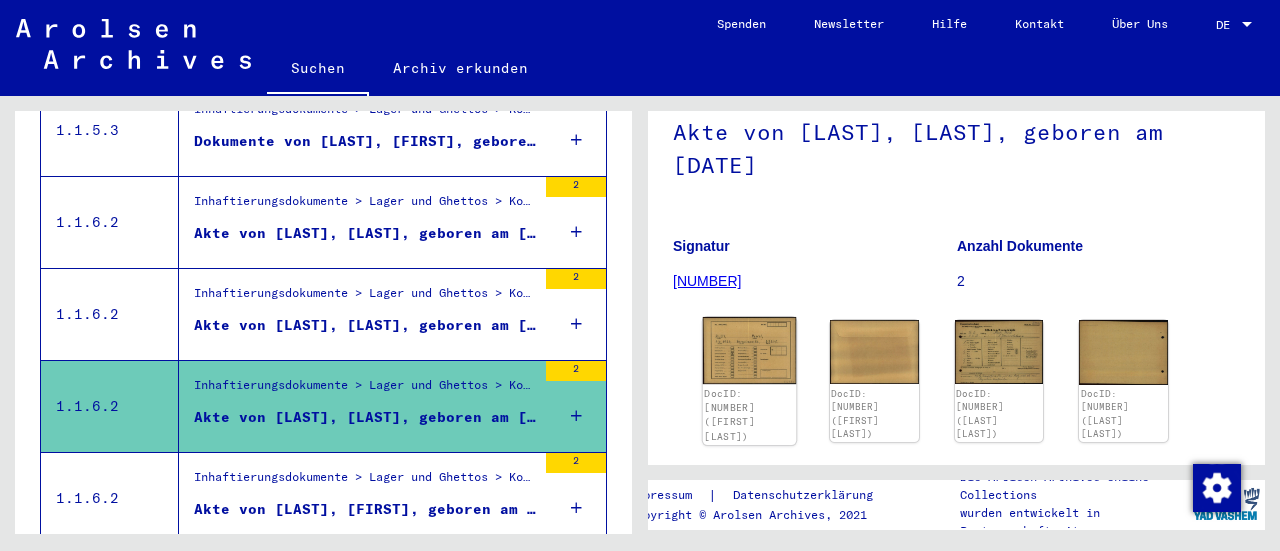 click 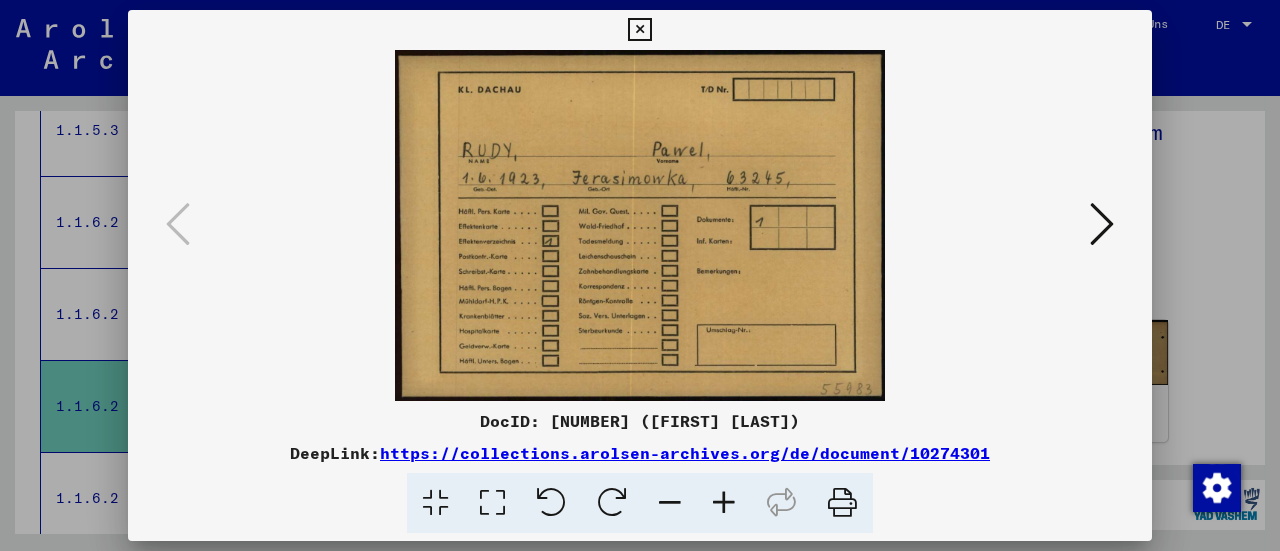 click at bounding box center [1102, 224] 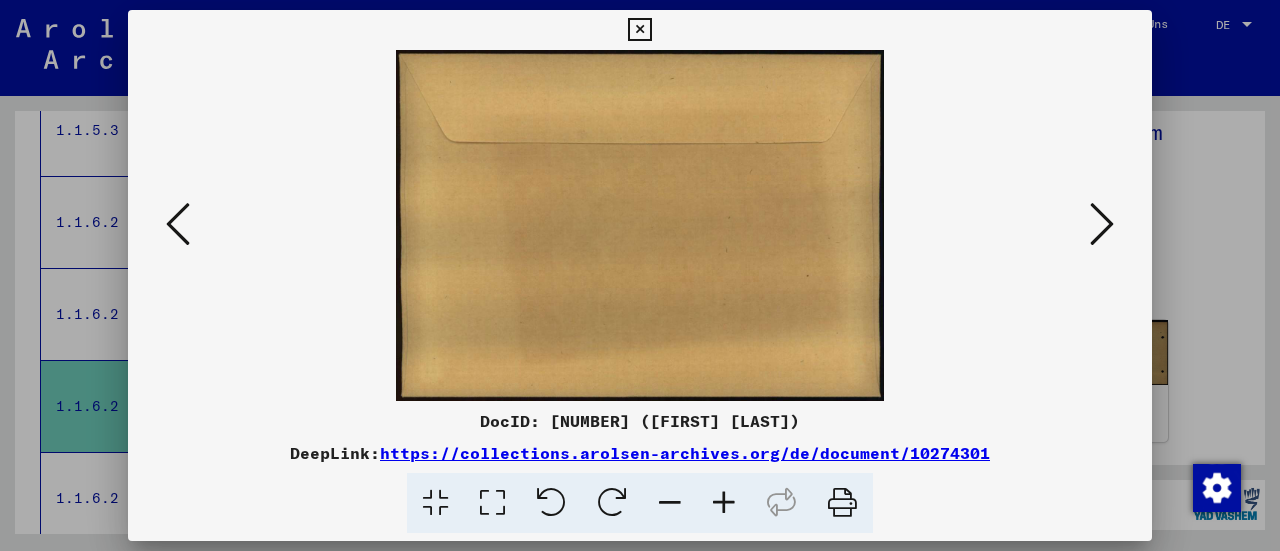 click at bounding box center (1102, 224) 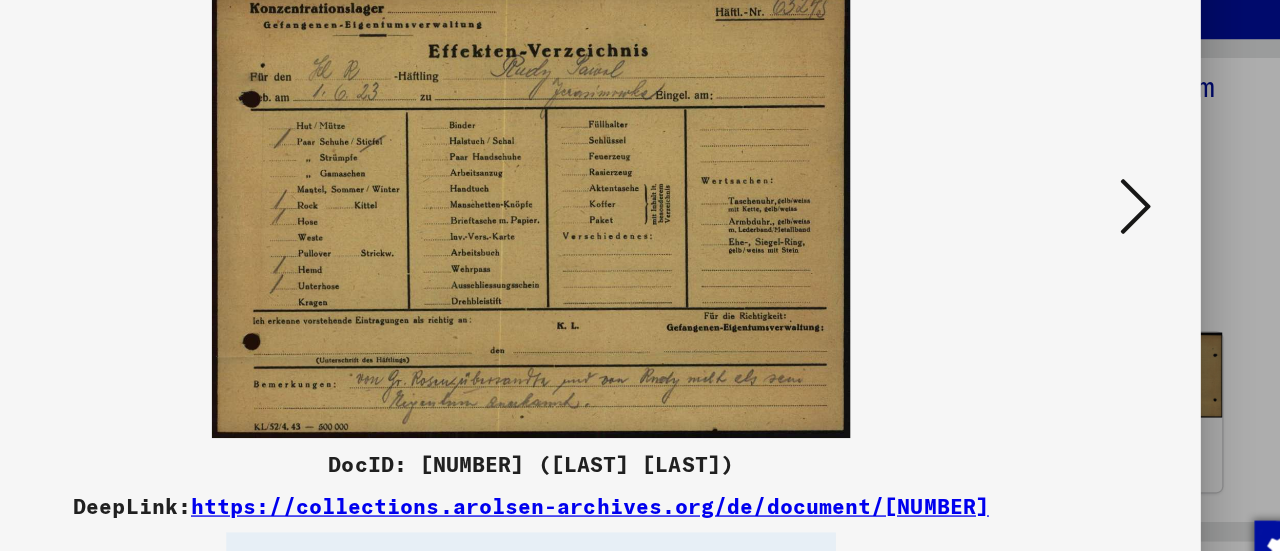 click at bounding box center (1102, 224) 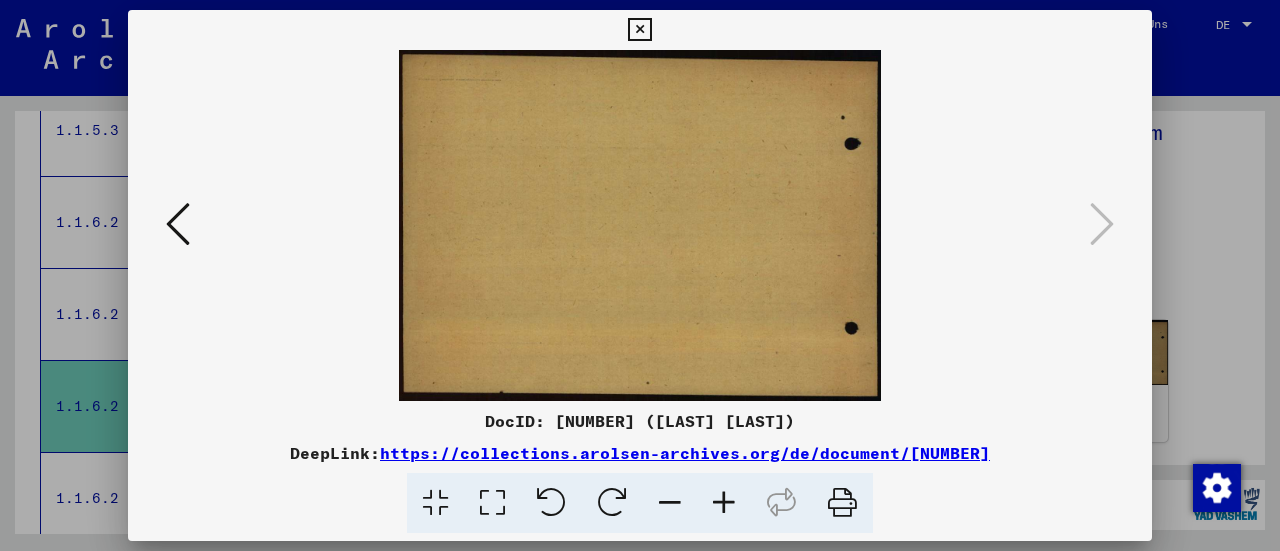 click at bounding box center (639, 30) 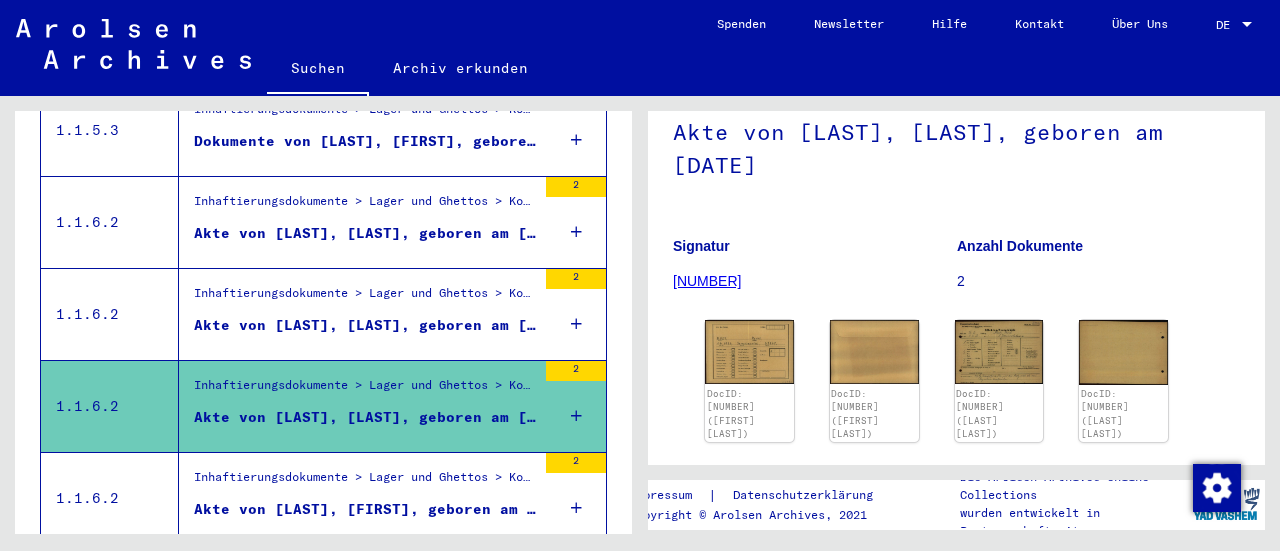 click on "Inhaftierungsdokumente > Lager und Ghettos > Konzentrationslager Dachau > Individuelle Unterlagen Dachau > Individuelle Häftlings Unterlagen - KL Dachau > Akten mit Namen ab [LAST]" at bounding box center (365, 482) 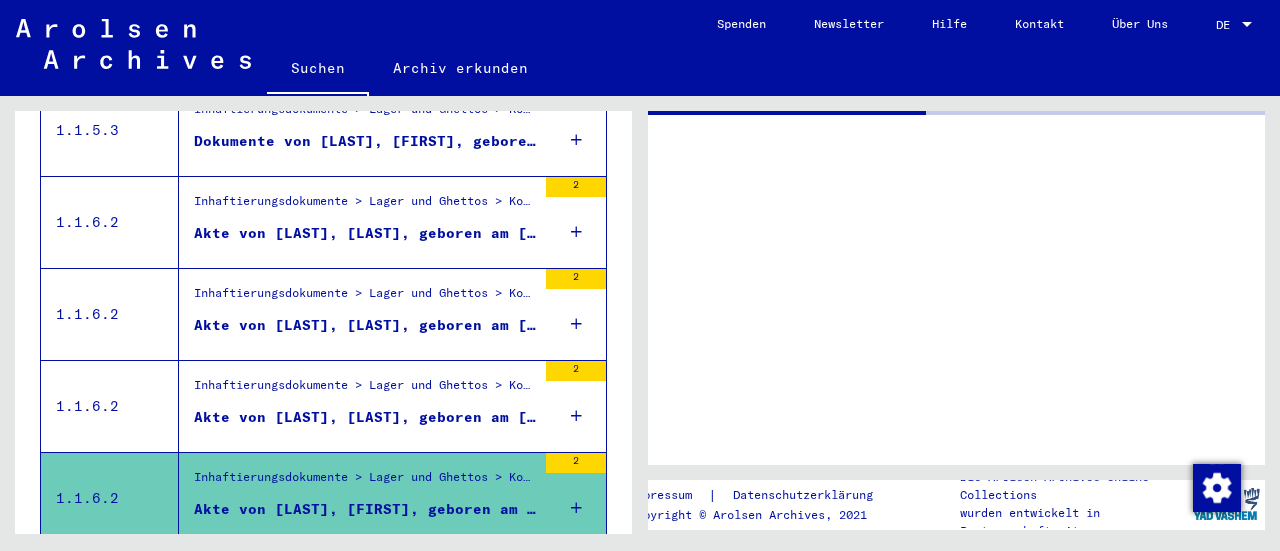 scroll, scrollTop: 0, scrollLeft: 0, axis: both 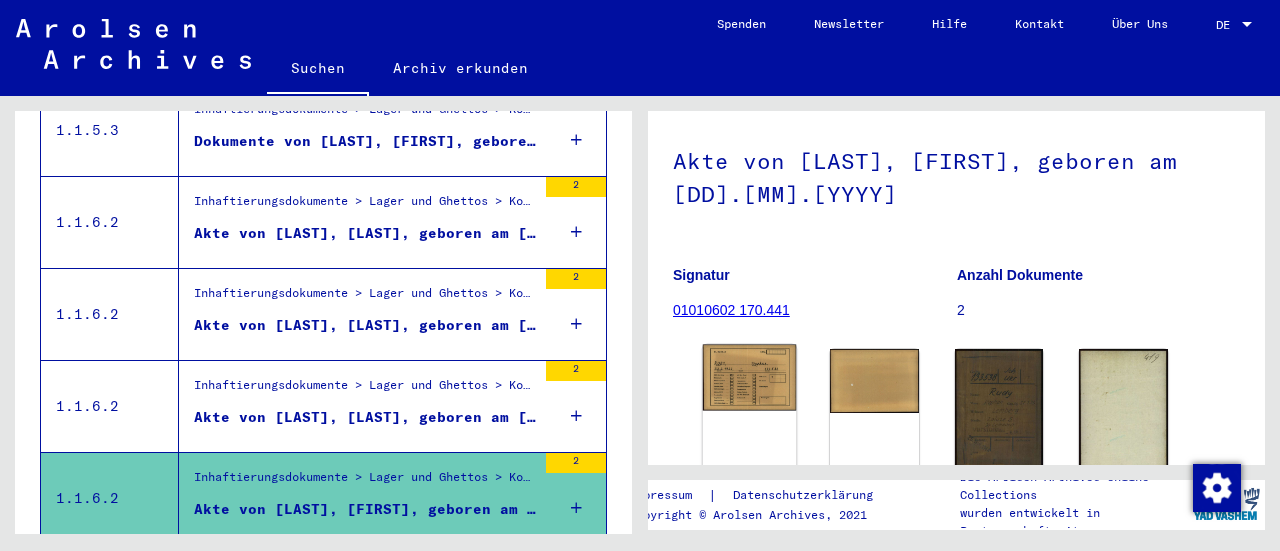 click 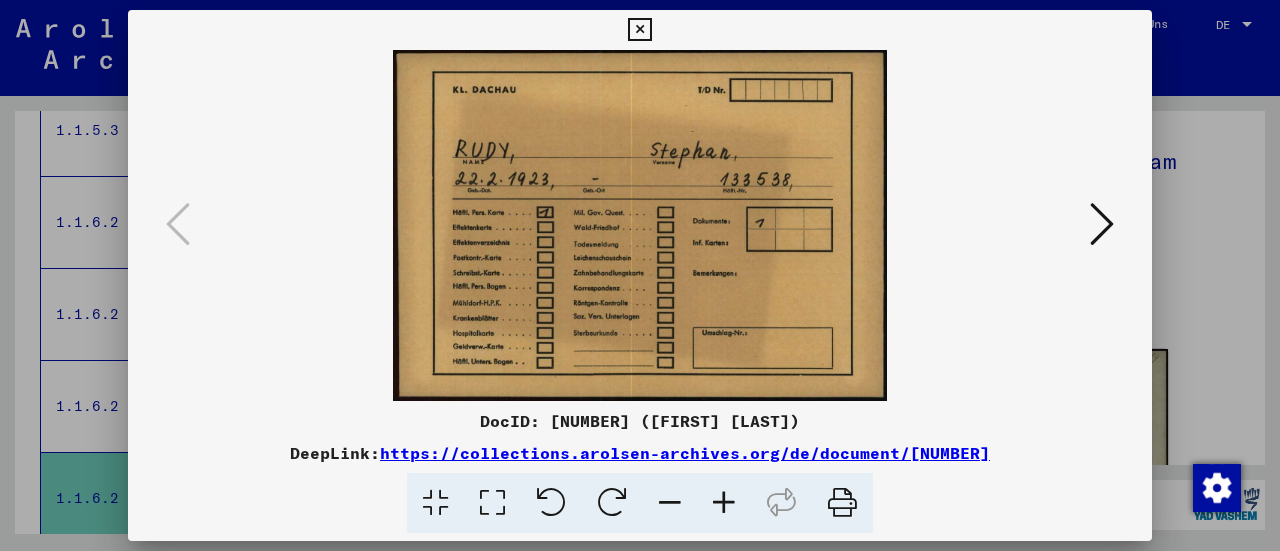 click at bounding box center [1102, 224] 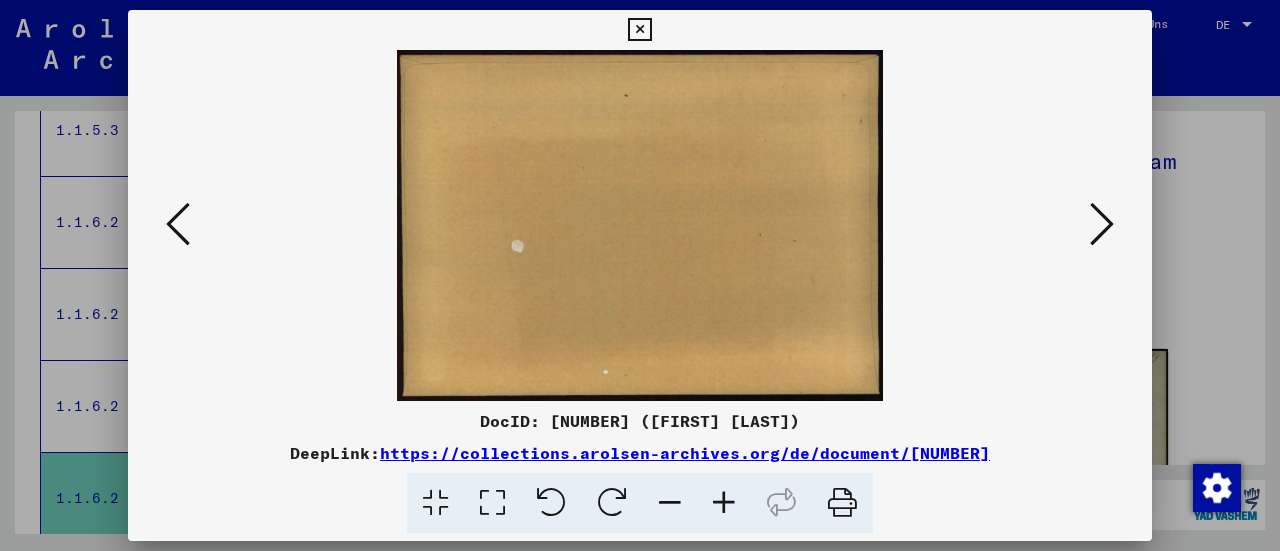 click at bounding box center (1102, 224) 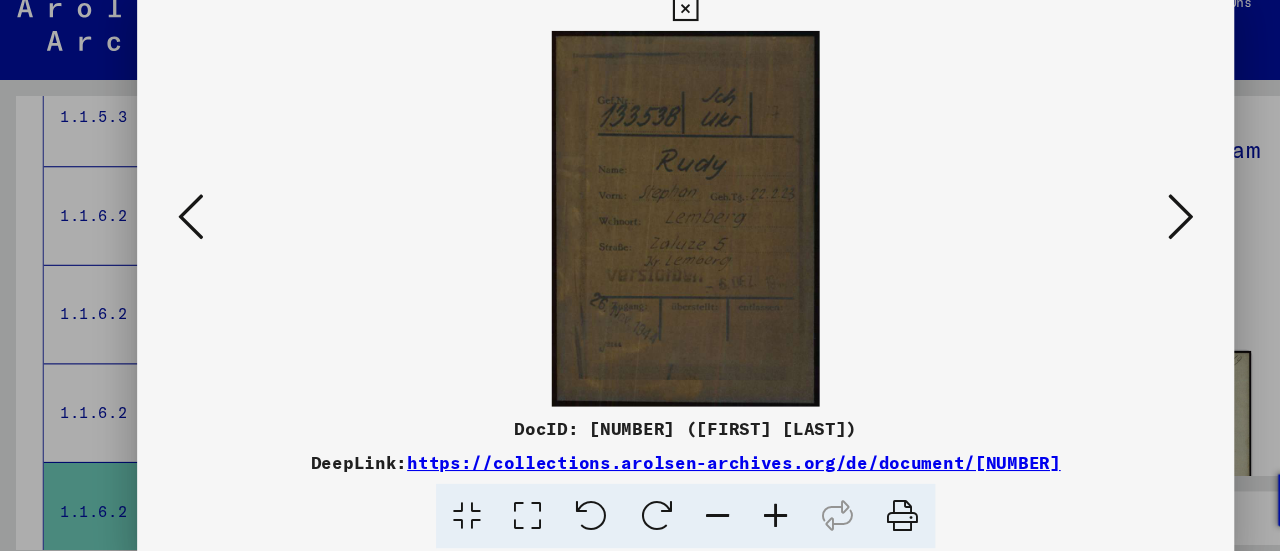 click at bounding box center (1102, 224) 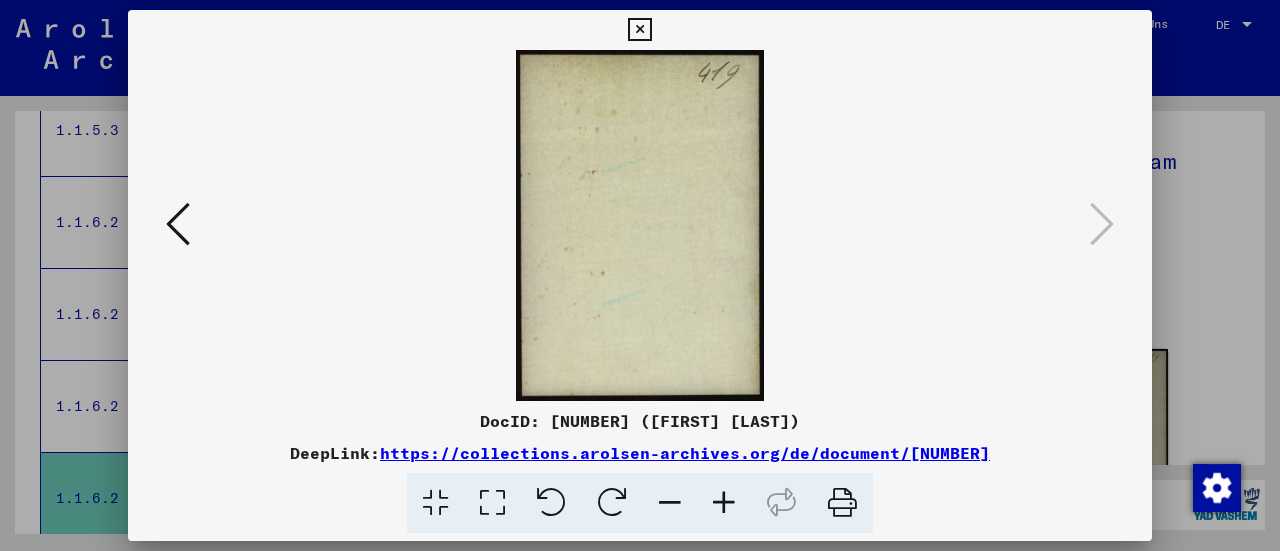 click at bounding box center [639, 30] 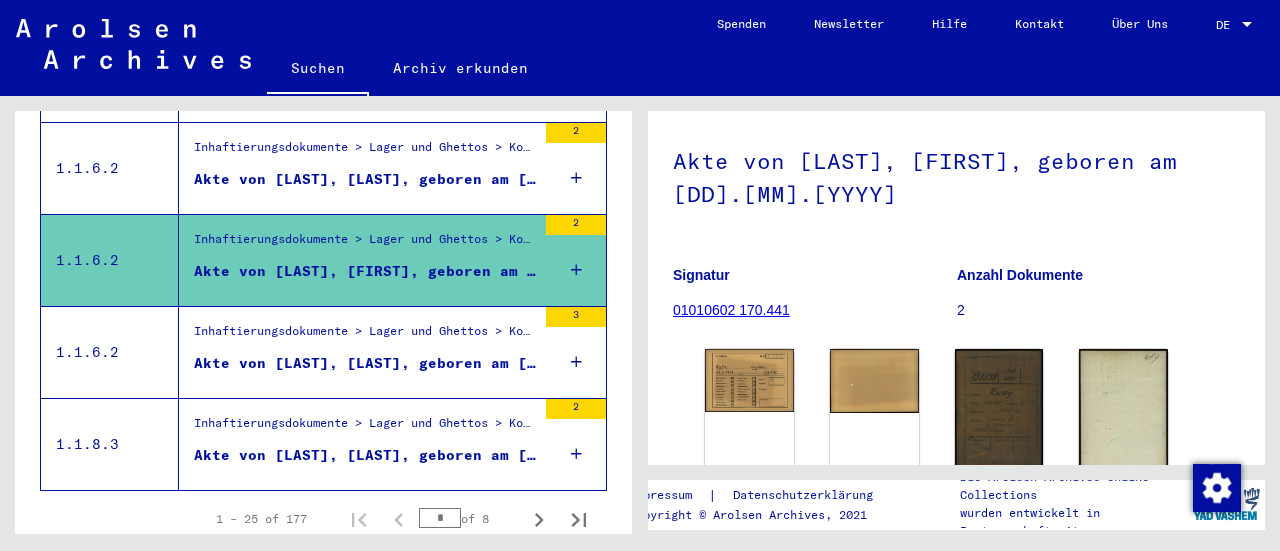 scroll, scrollTop: 2336, scrollLeft: 0, axis: vertical 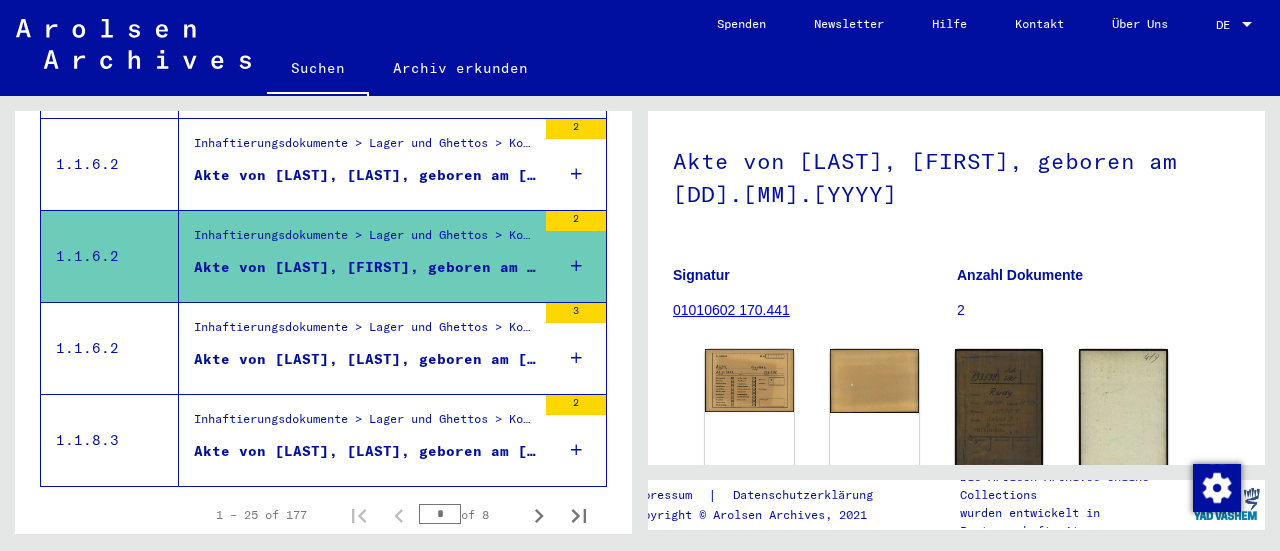 click on "Akte von [LAST], [LAST], geboren am [DATE]" at bounding box center [365, 359] 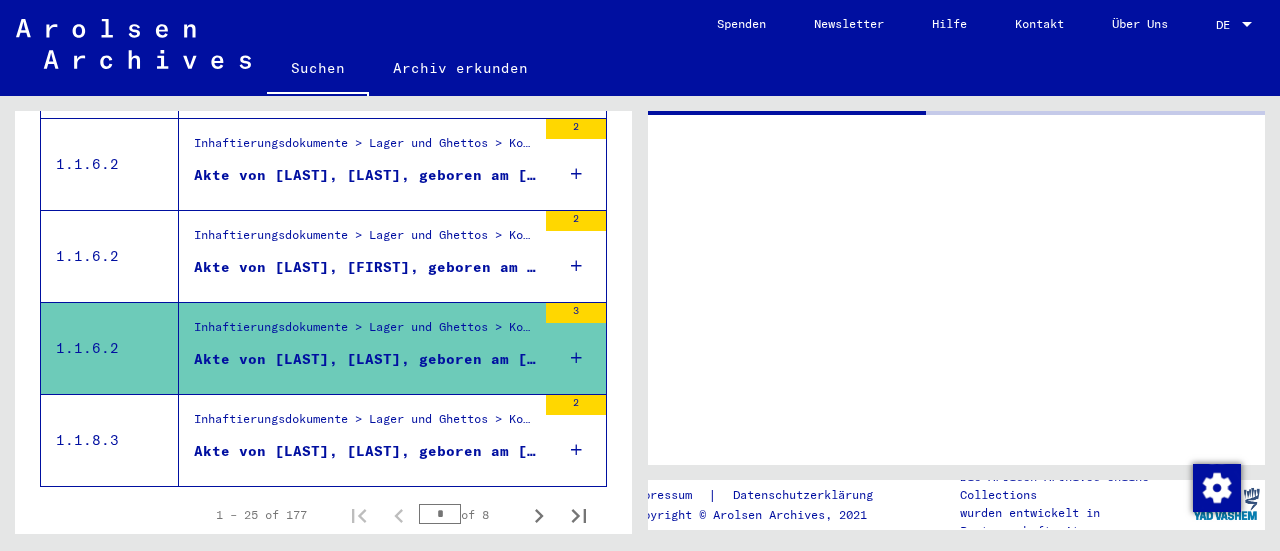 scroll, scrollTop: 0, scrollLeft: 0, axis: both 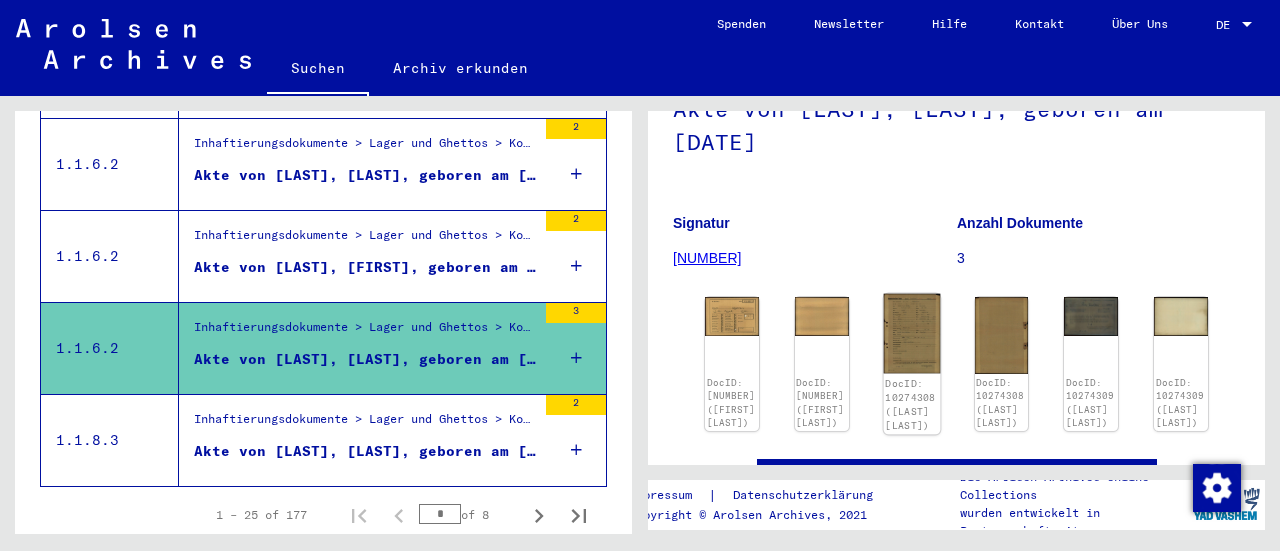 click 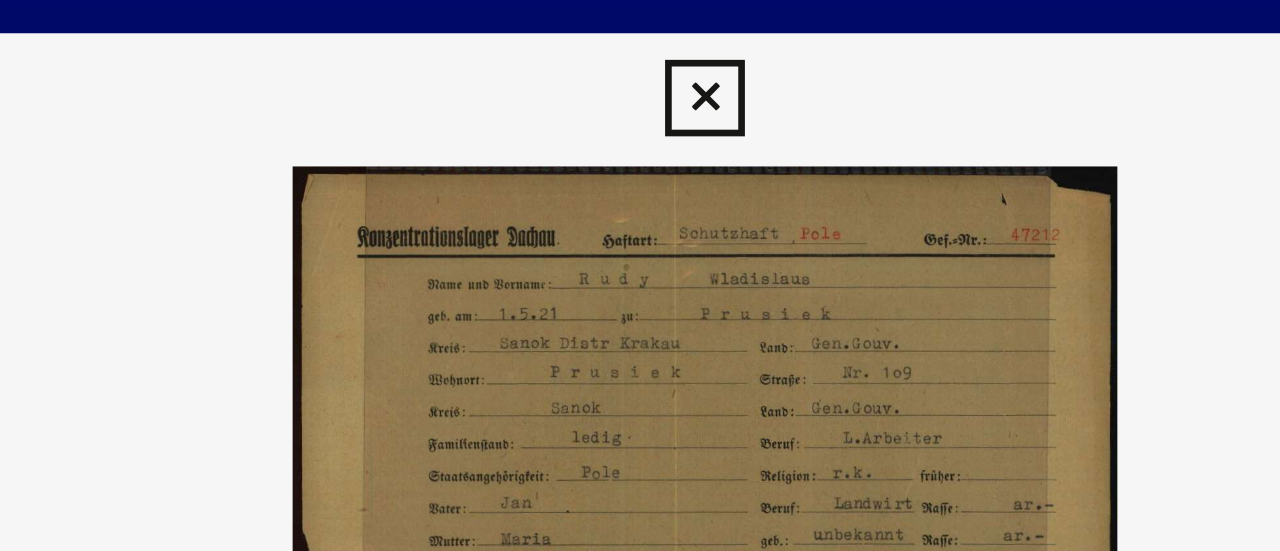 click at bounding box center (639, 30) 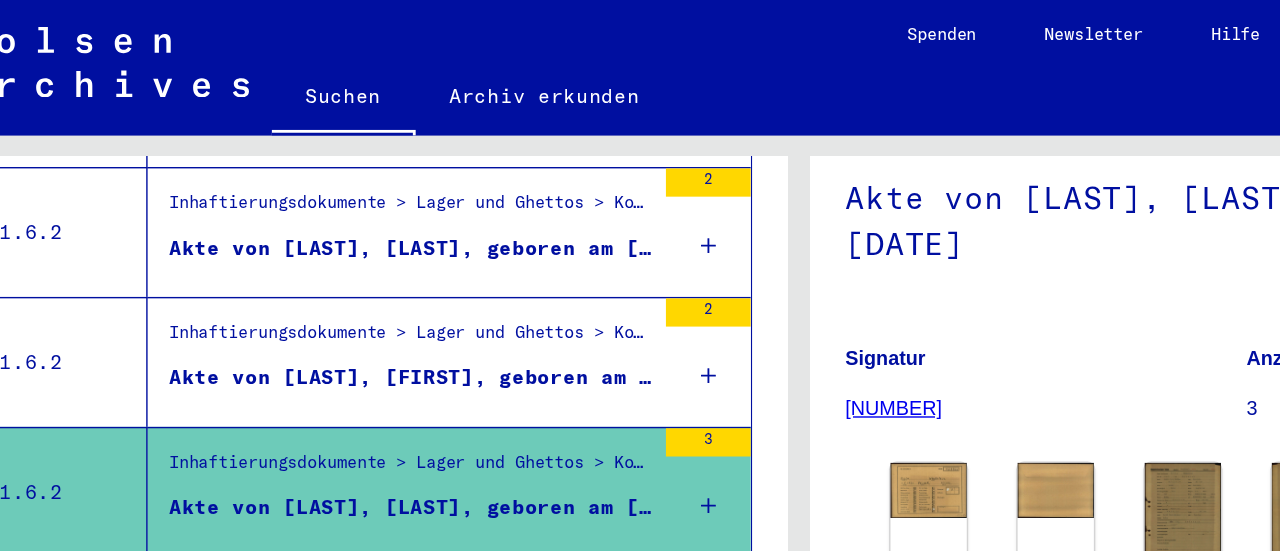 scroll, scrollTop: 181, scrollLeft: 0, axis: vertical 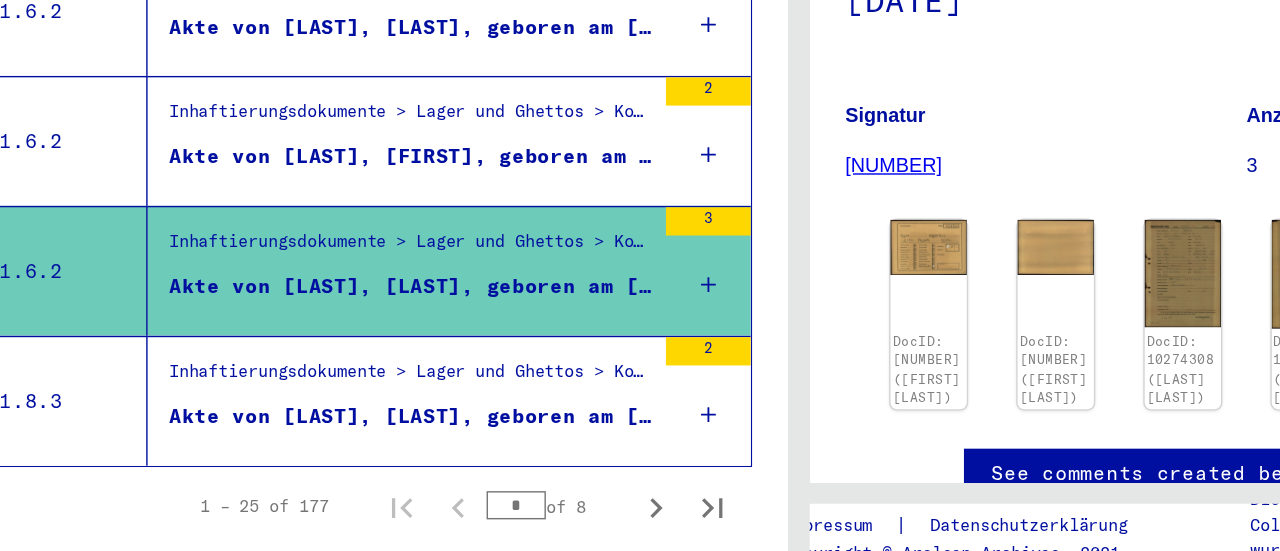 click on "Akte von [LAST], [LAST], geboren am [DATE]" at bounding box center (365, 418) 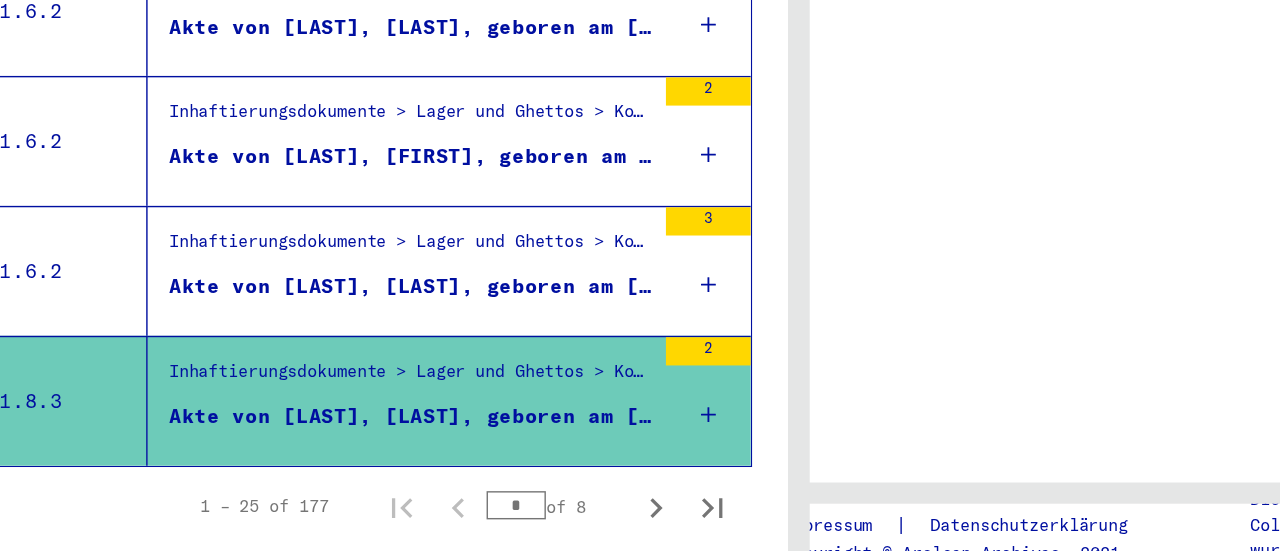 scroll, scrollTop: 0, scrollLeft: 0, axis: both 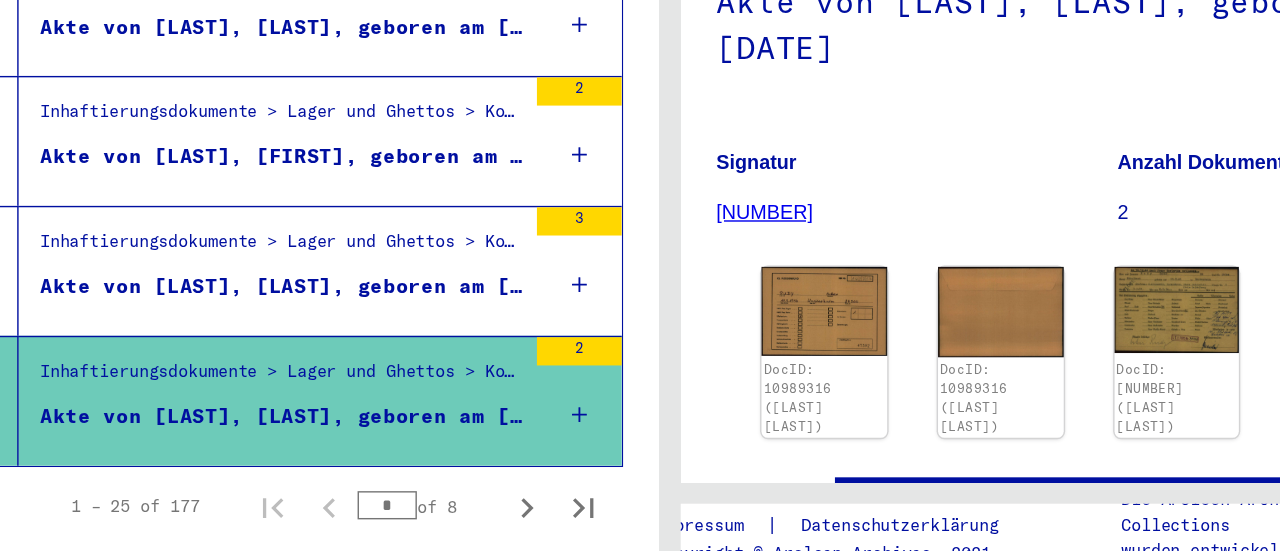 click 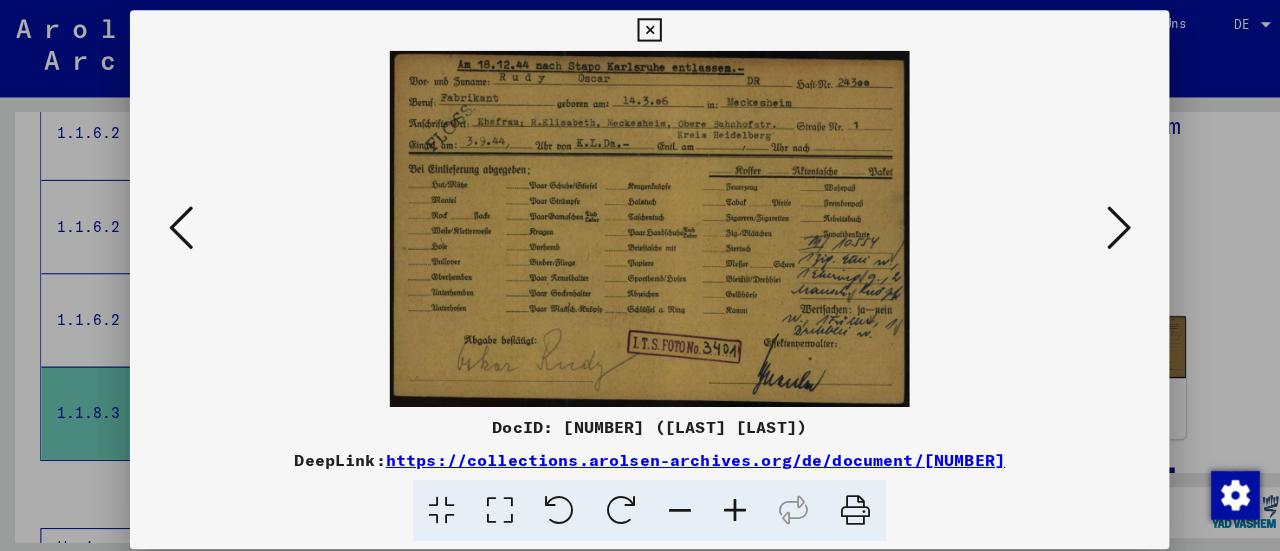 click at bounding box center (1102, 224) 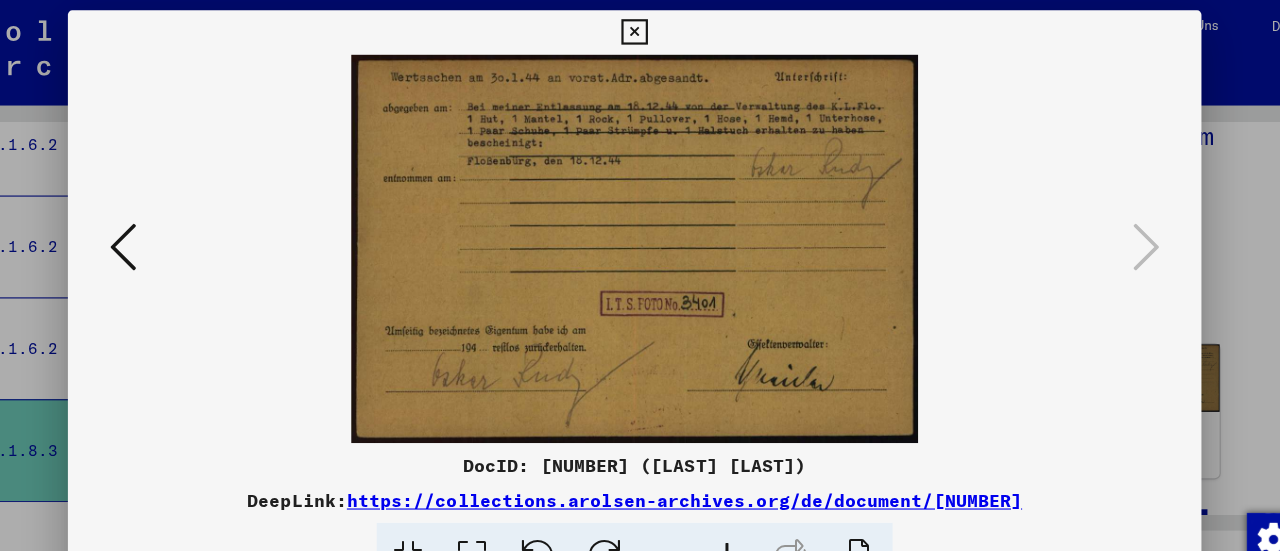 click at bounding box center (178, 224) 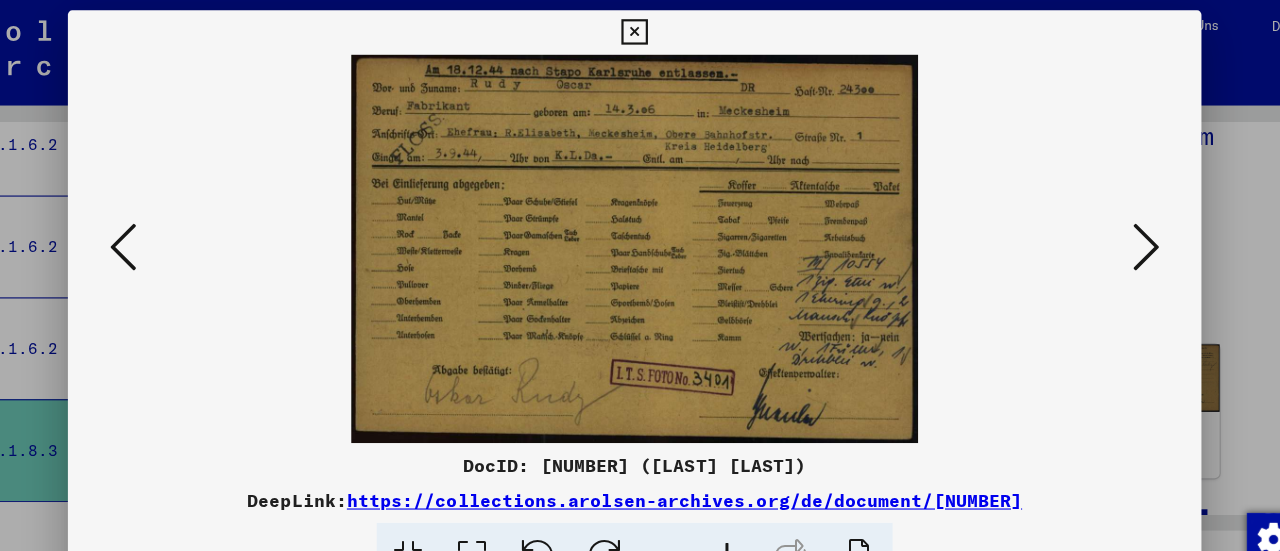 click at bounding box center [178, 224] 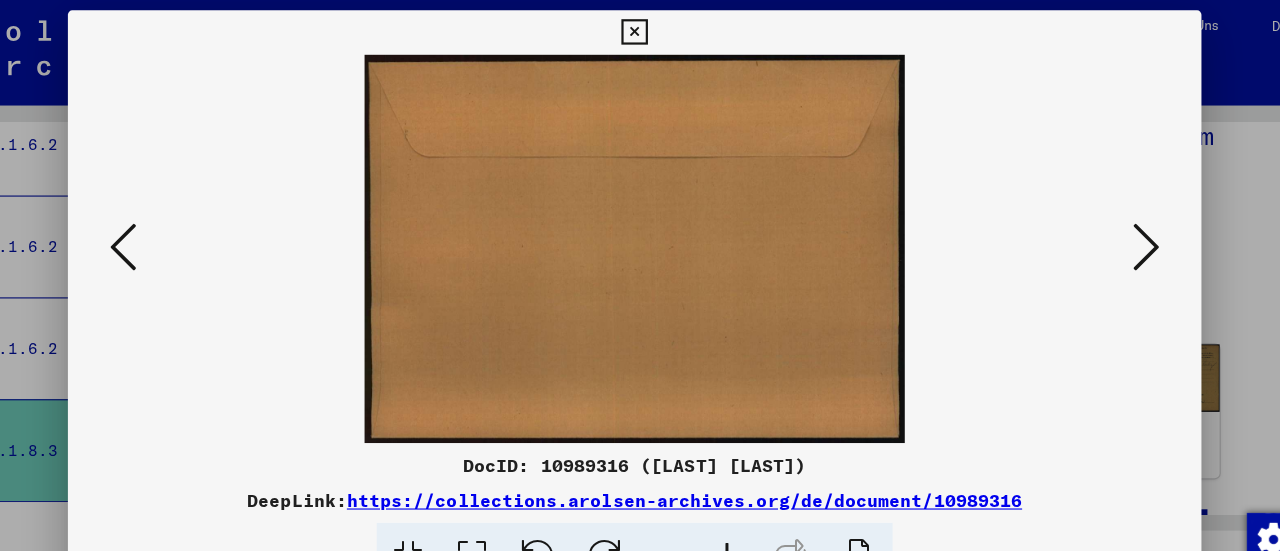 click at bounding box center [178, 225] 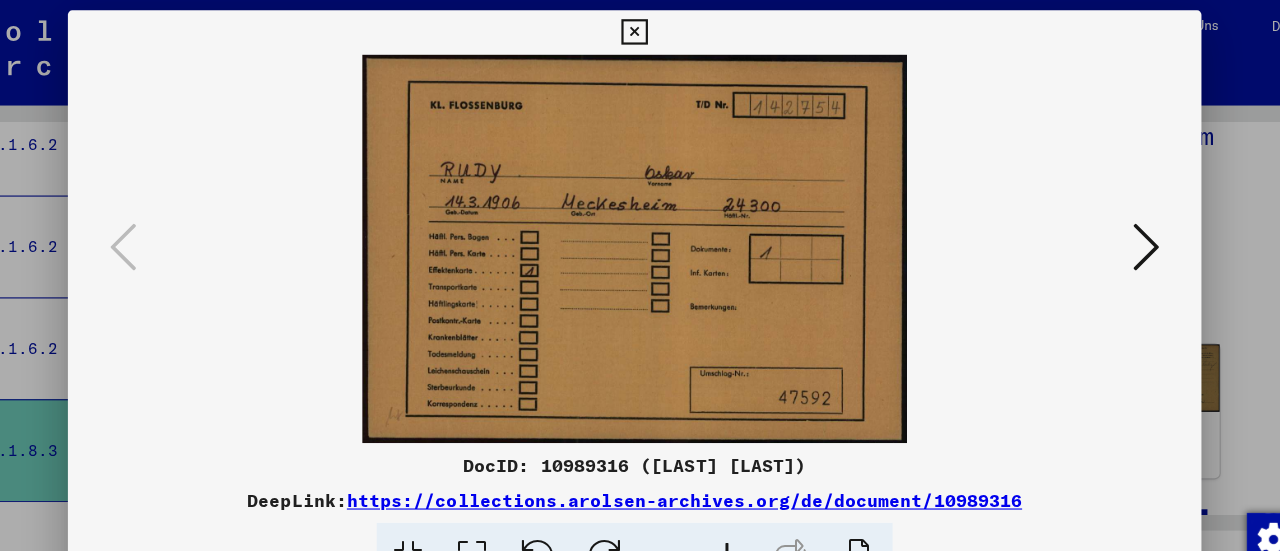 click at bounding box center (639, 30) 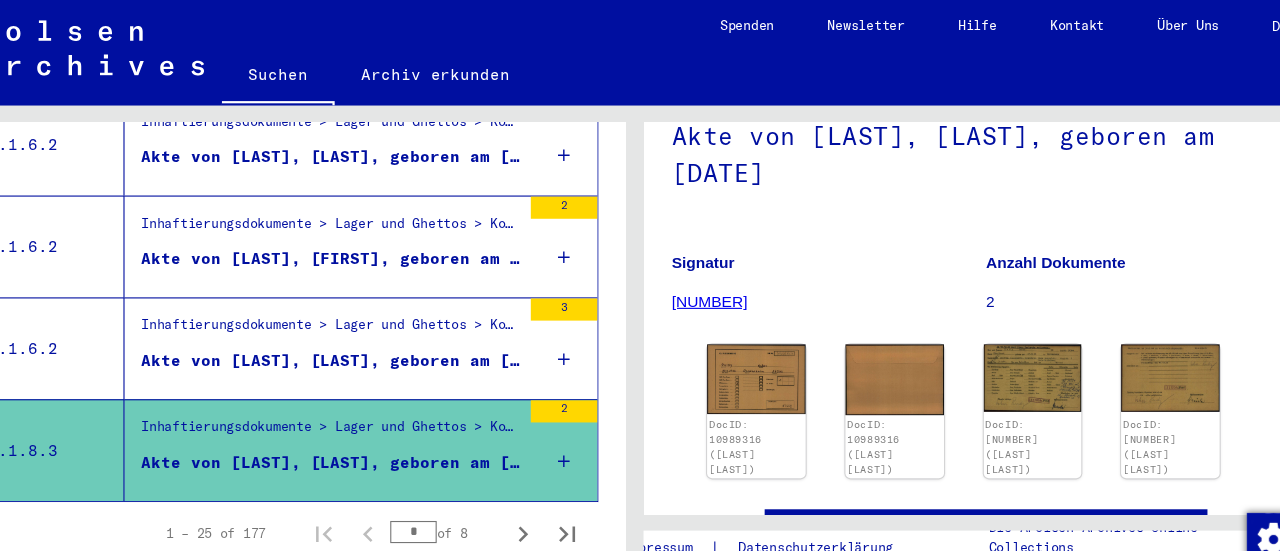 scroll, scrollTop: 248, scrollLeft: 0, axis: vertical 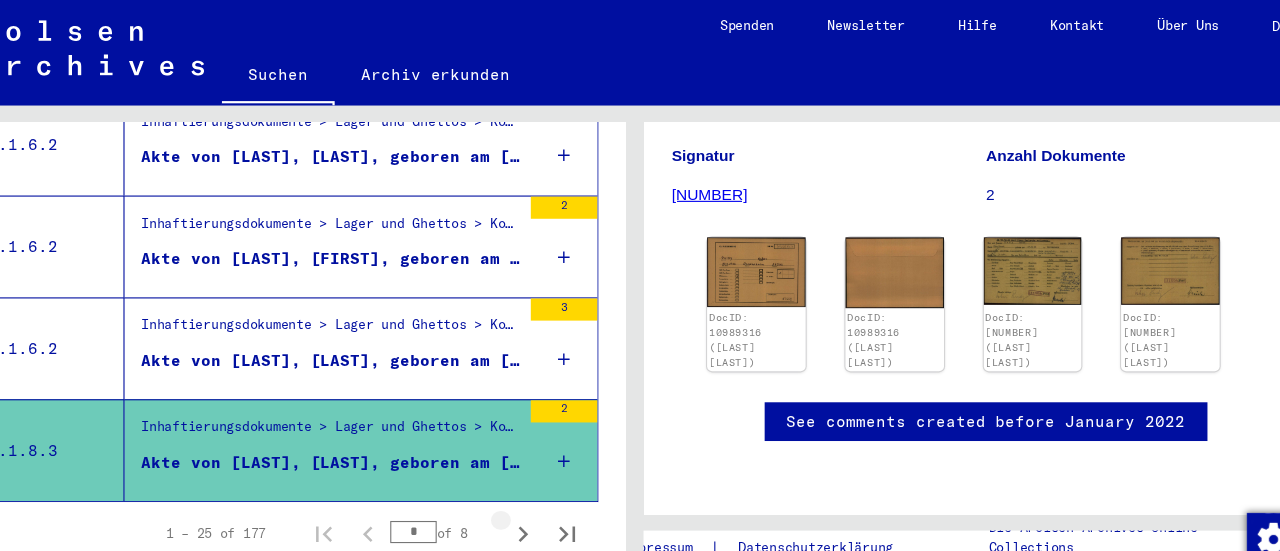 click 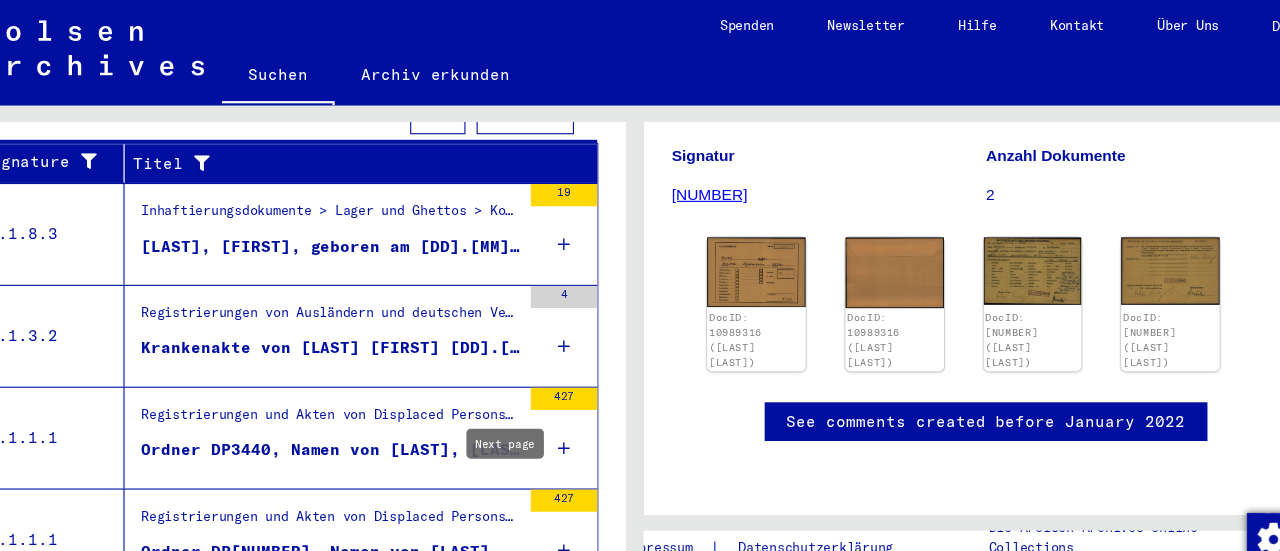scroll, scrollTop: 357, scrollLeft: 0, axis: vertical 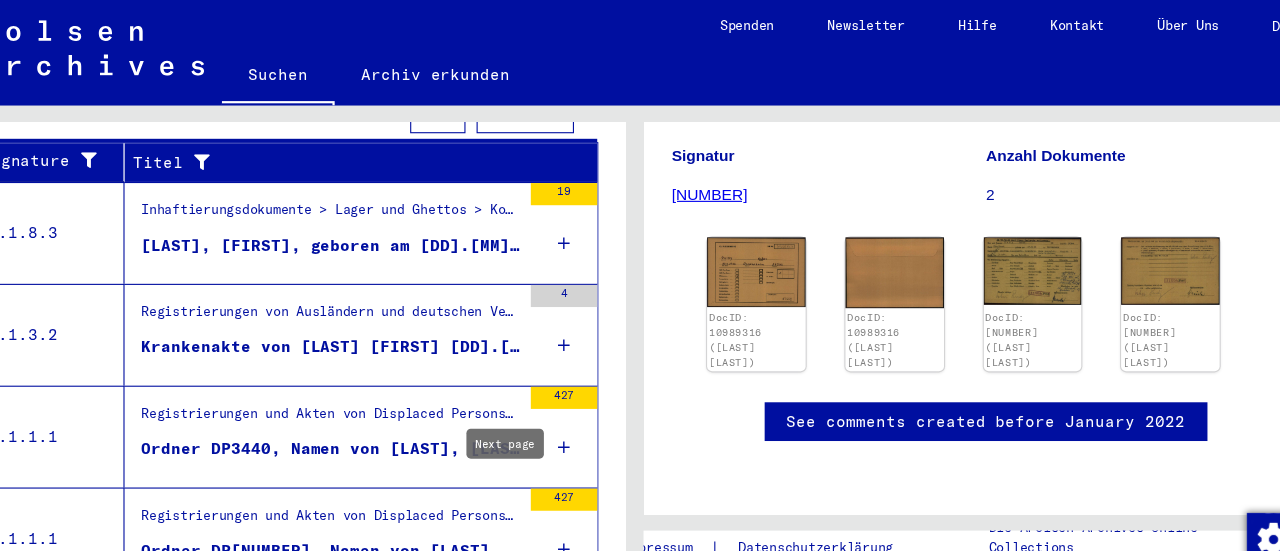 click on "Krankenakte von [LAST] [FIRST] [DD].[MM].[YYYY]" at bounding box center (365, 319) 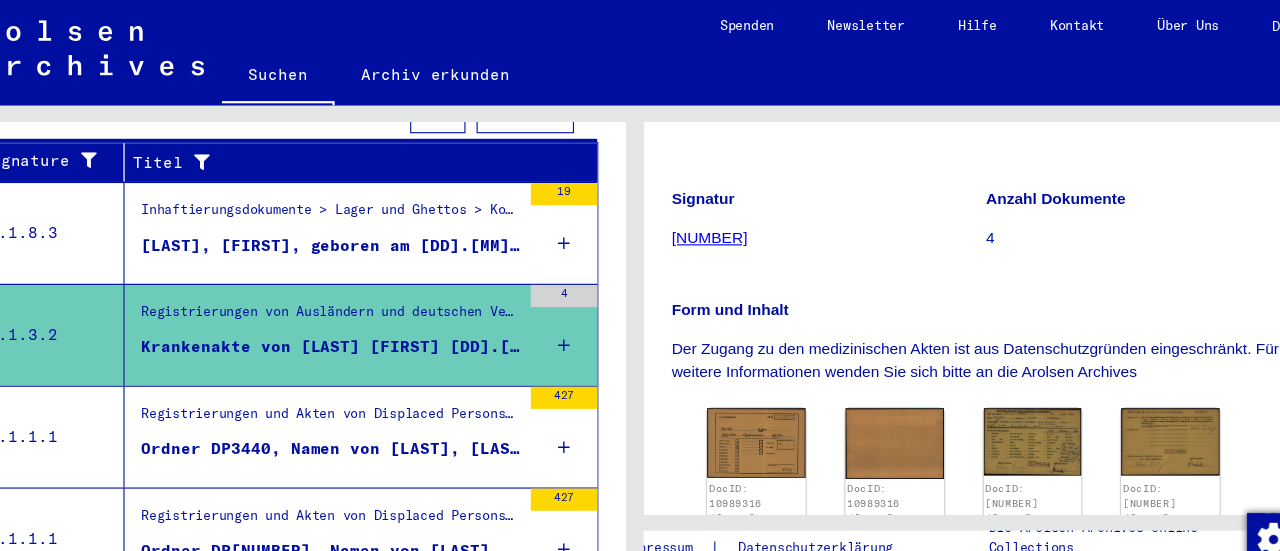 scroll, scrollTop: 0, scrollLeft: 0, axis: both 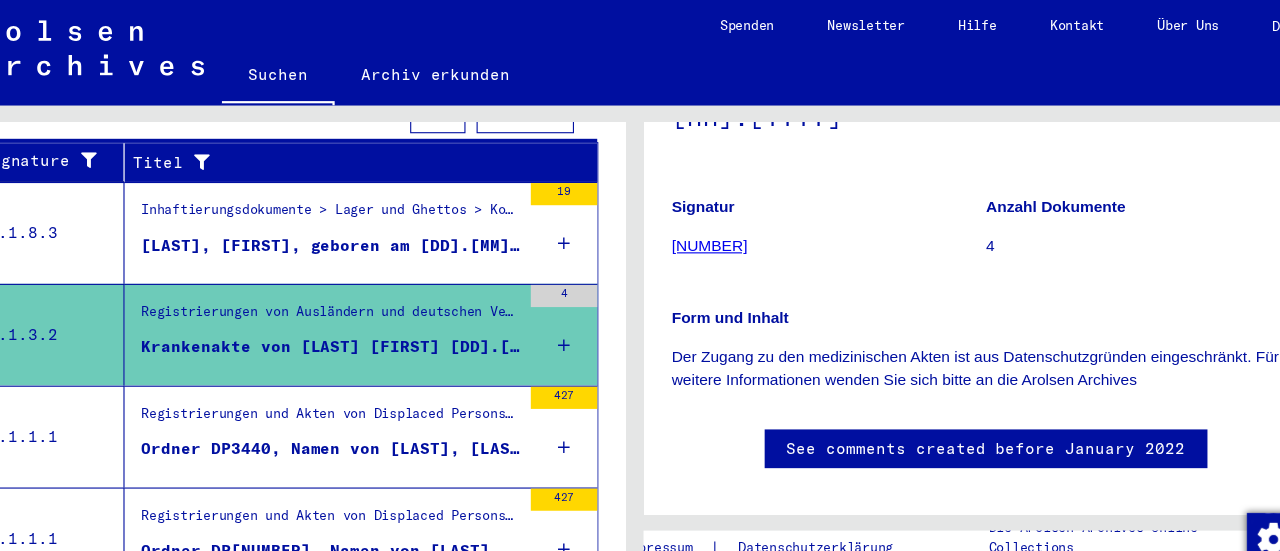 click on "[NUMBER]" 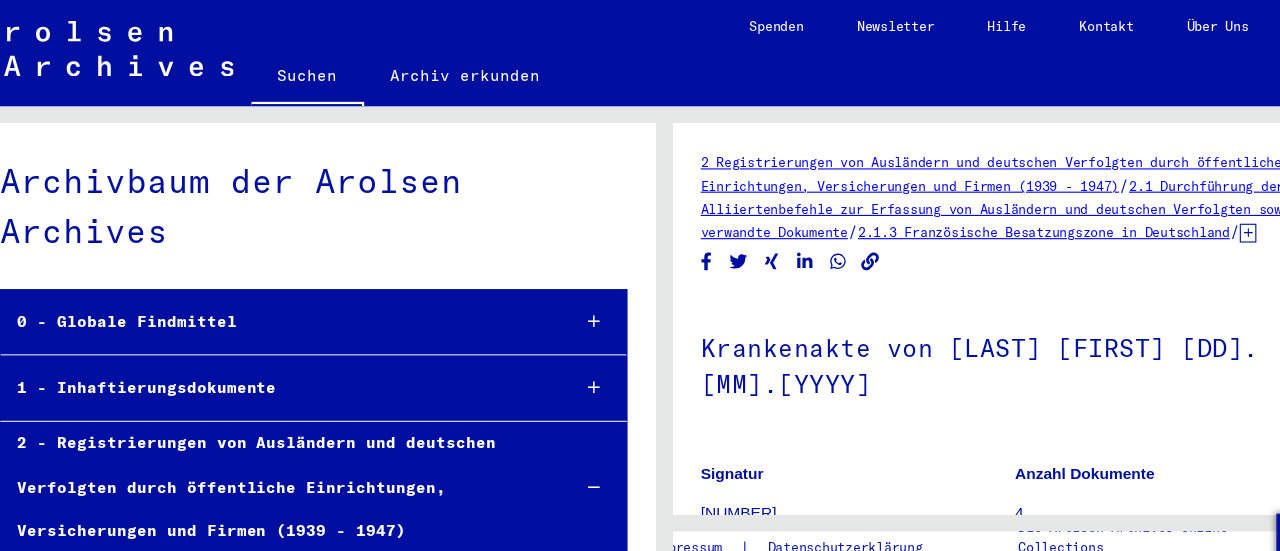 scroll, scrollTop: 8212, scrollLeft: 0, axis: vertical 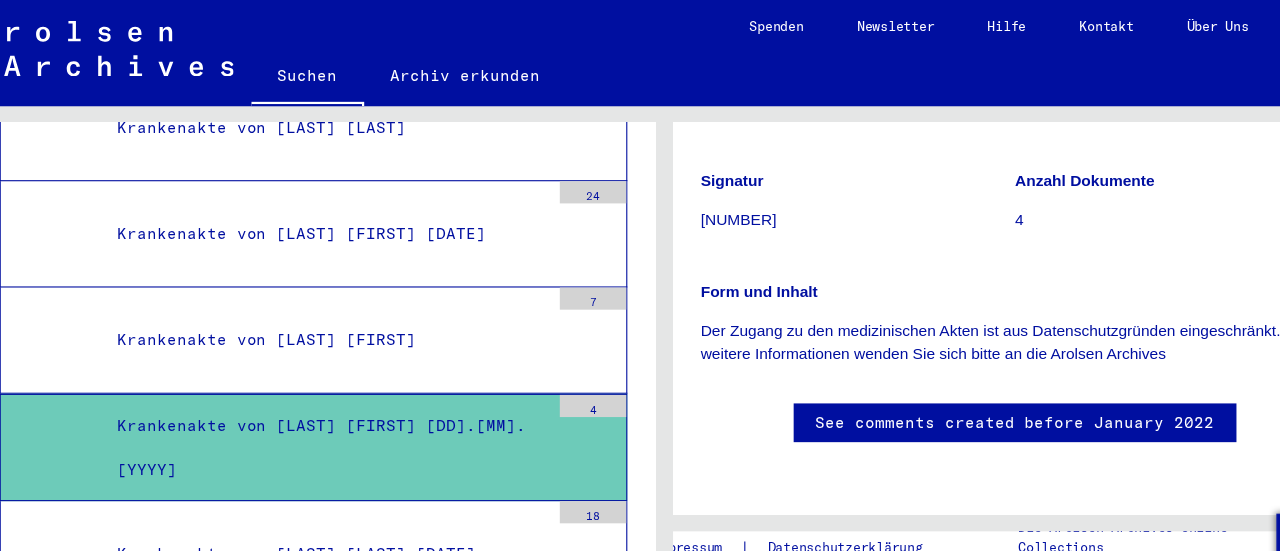 click on "Krankenakte von [LAST] [FIRST] [DD].[MM].[YYYY]" at bounding box center [333, 405] 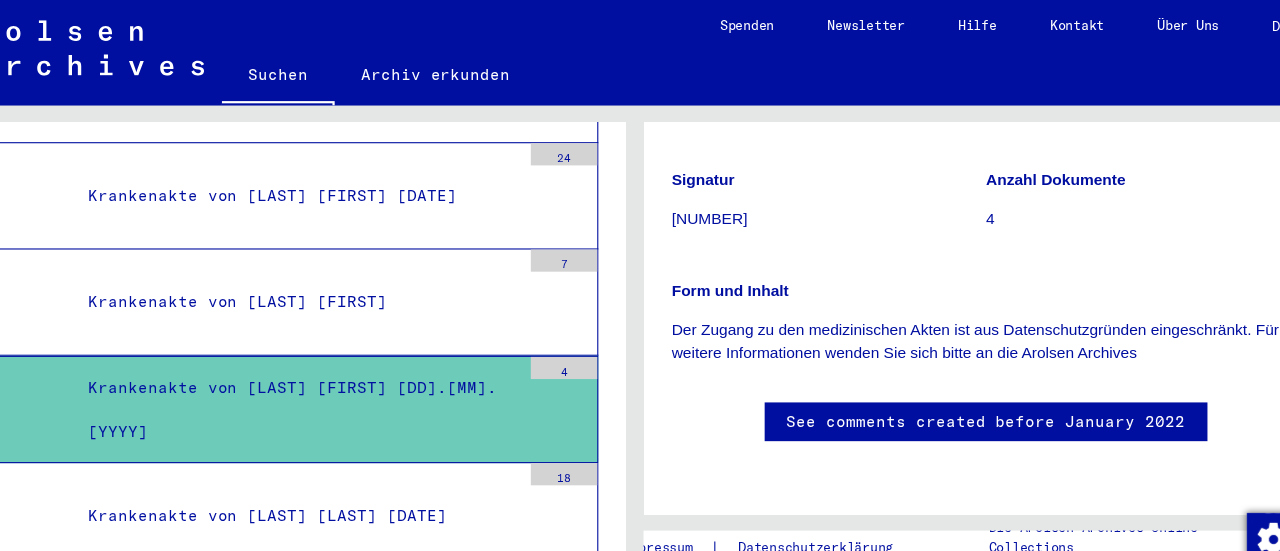 scroll, scrollTop: 8248, scrollLeft: 0, axis: vertical 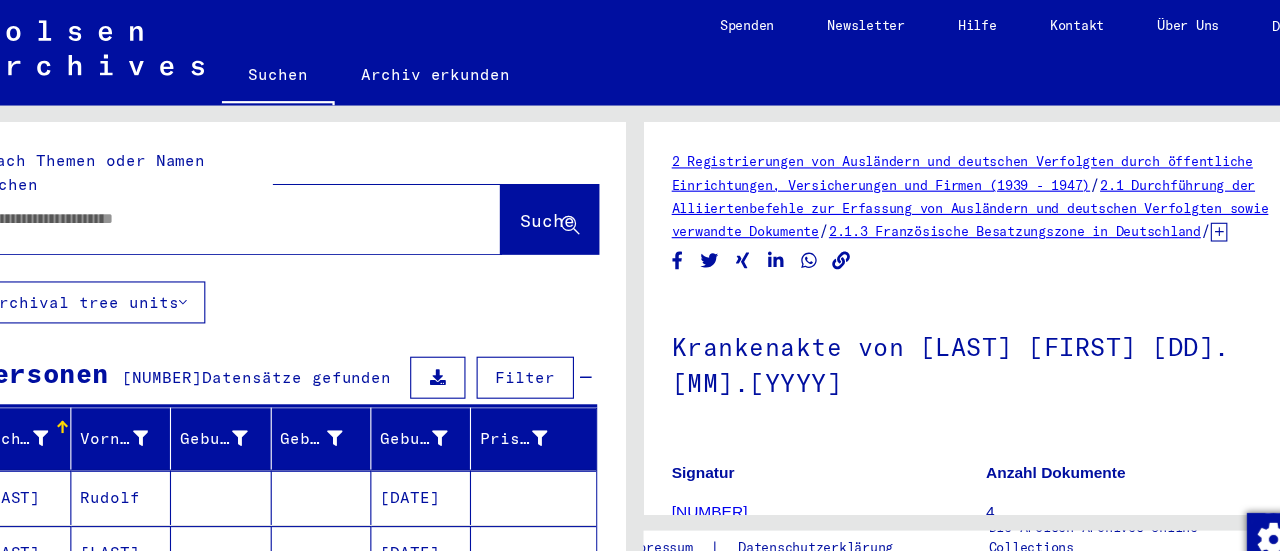 type on "******" 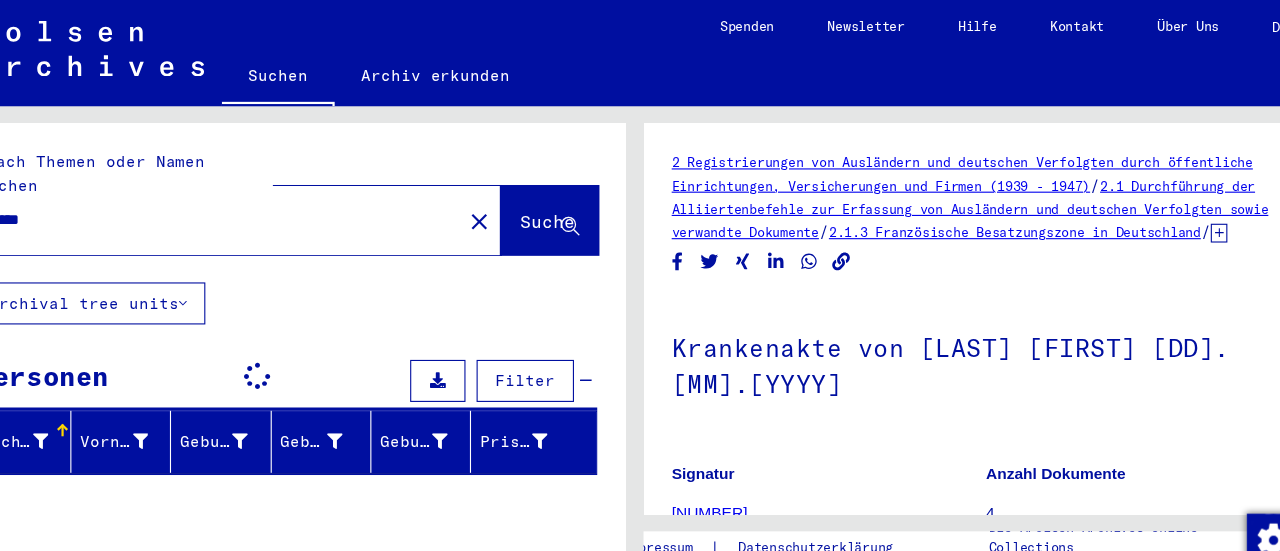 scroll, scrollTop: 0, scrollLeft: 0, axis: both 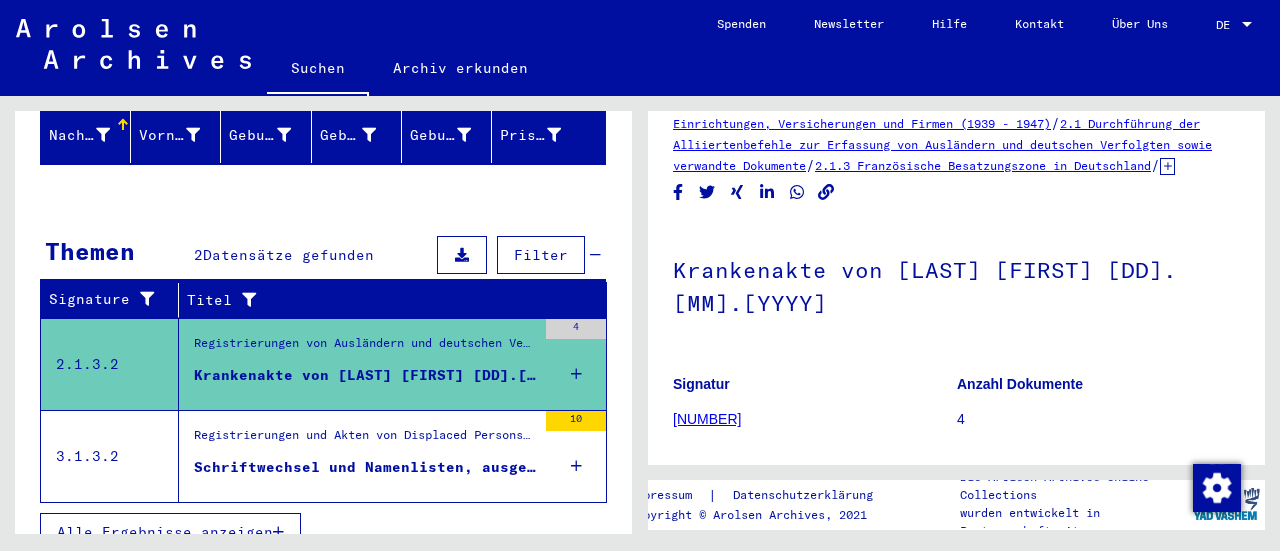 click on "Alle Ergebnisse anzeigen" at bounding box center (165, 532) 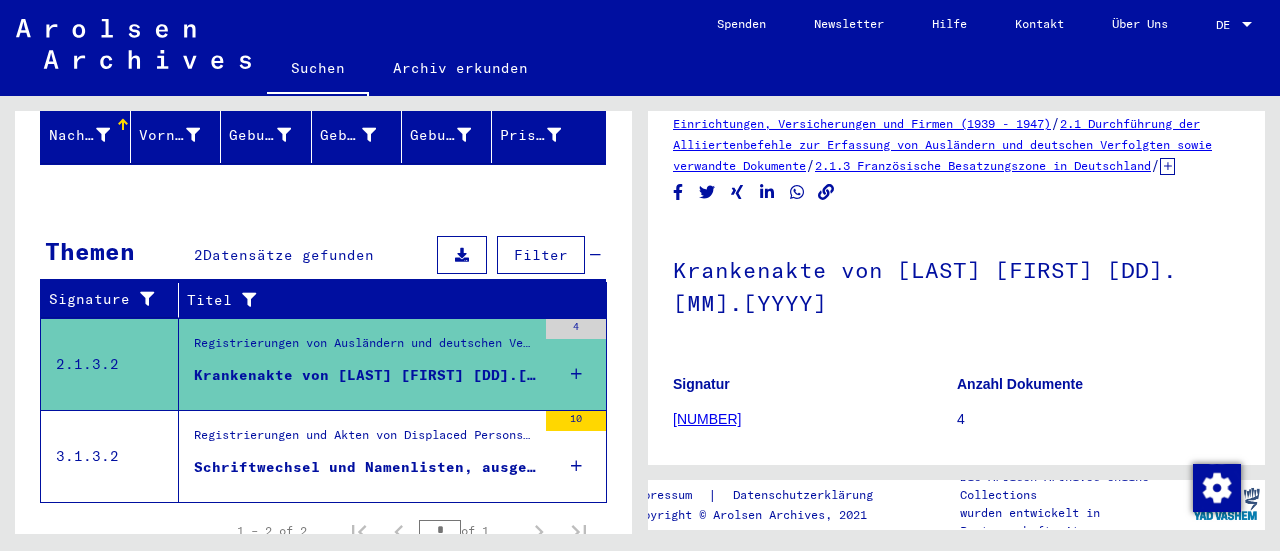 scroll, scrollTop: 261, scrollLeft: 0, axis: vertical 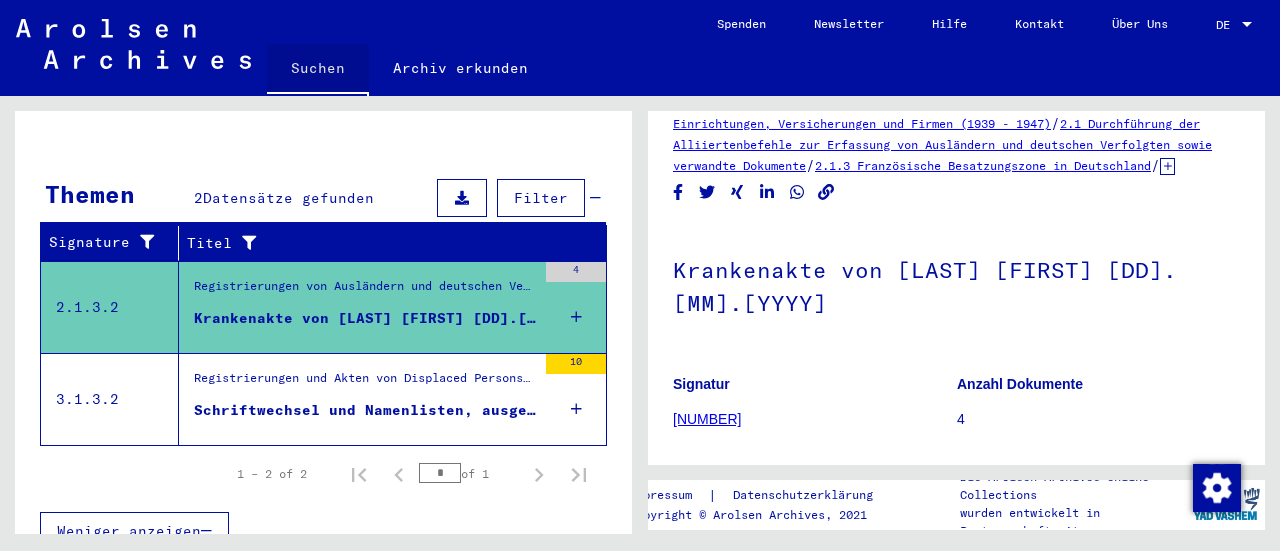 click on "Suchen" 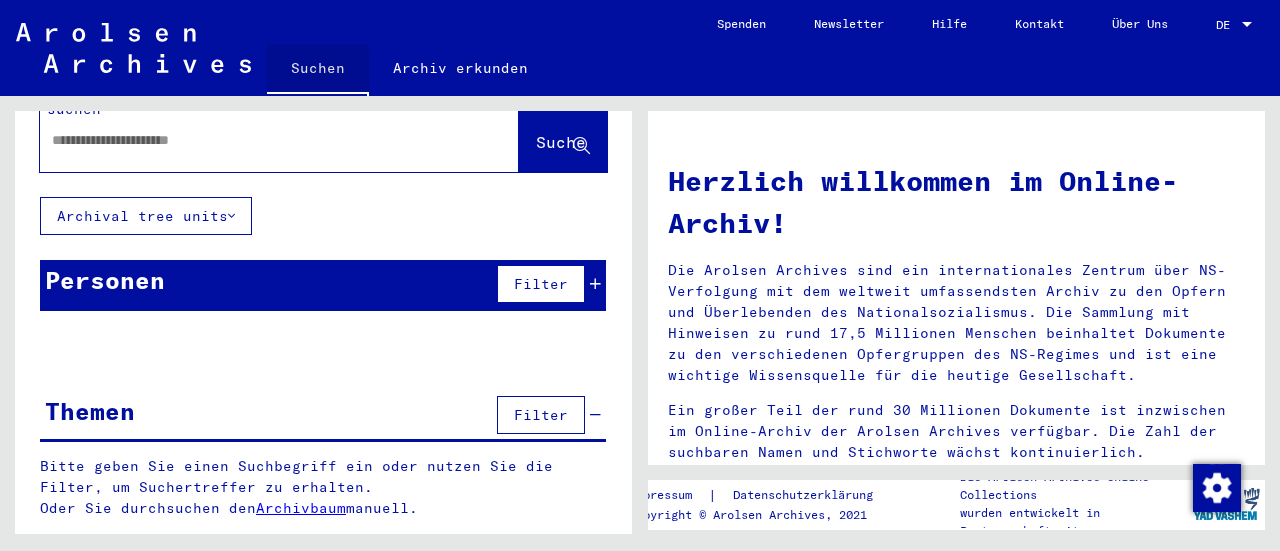 scroll, scrollTop: 33, scrollLeft: 0, axis: vertical 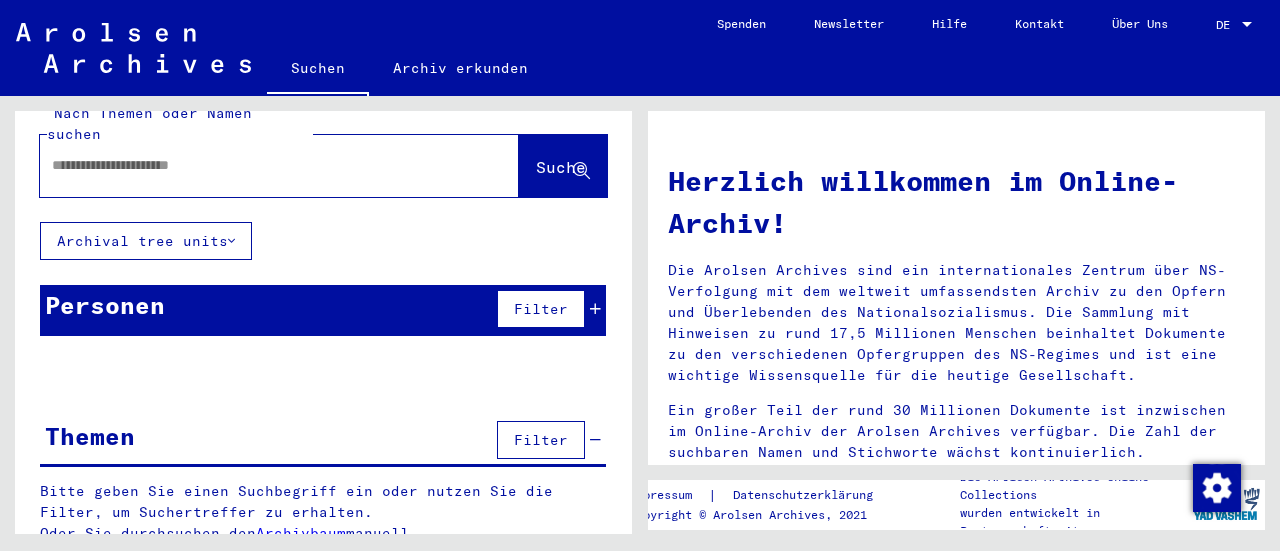 click at bounding box center (255, 165) 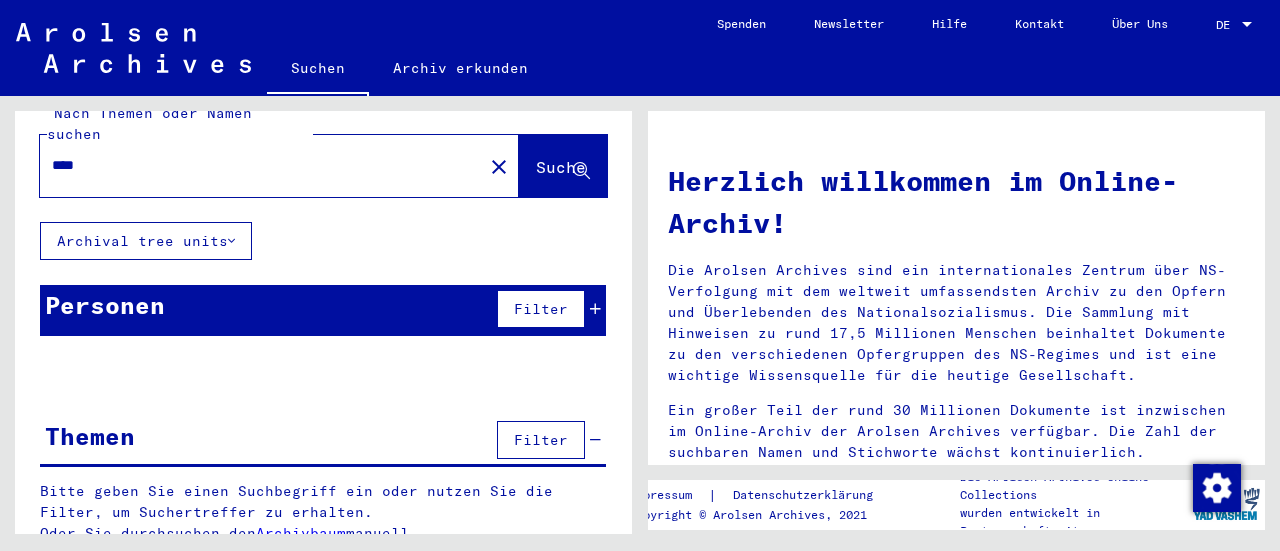type on "****" 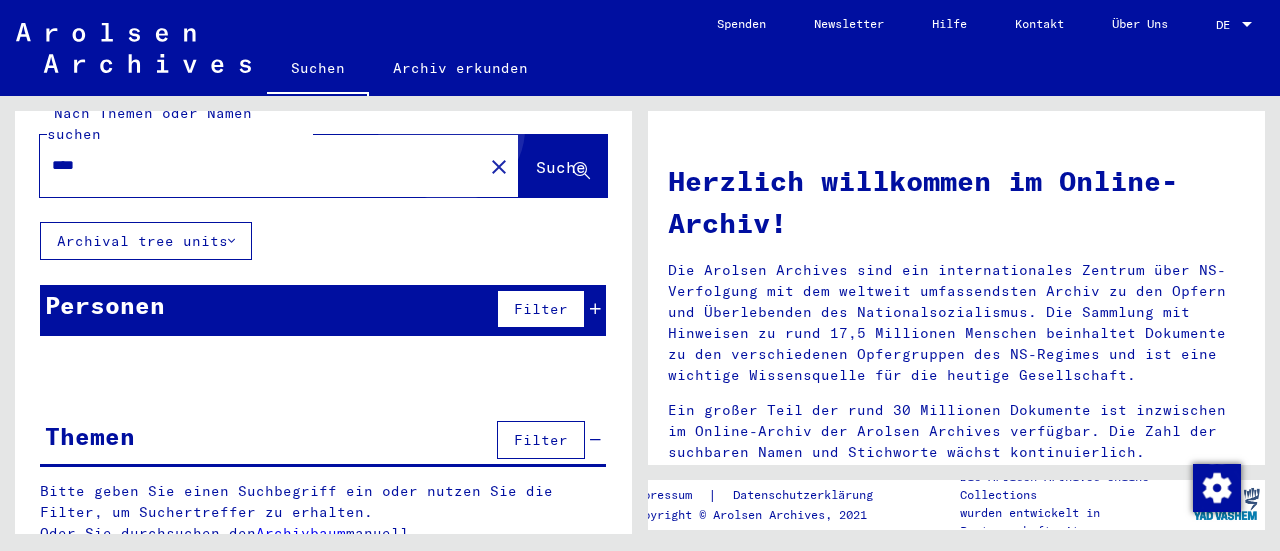 click on "Suche" 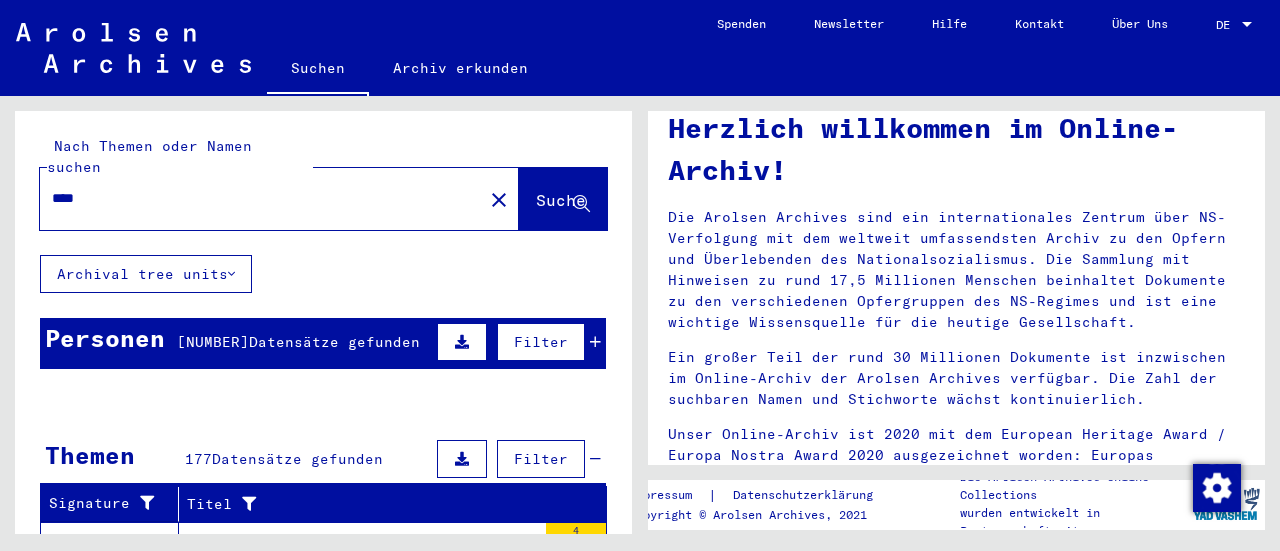 scroll, scrollTop: 62, scrollLeft: 0, axis: vertical 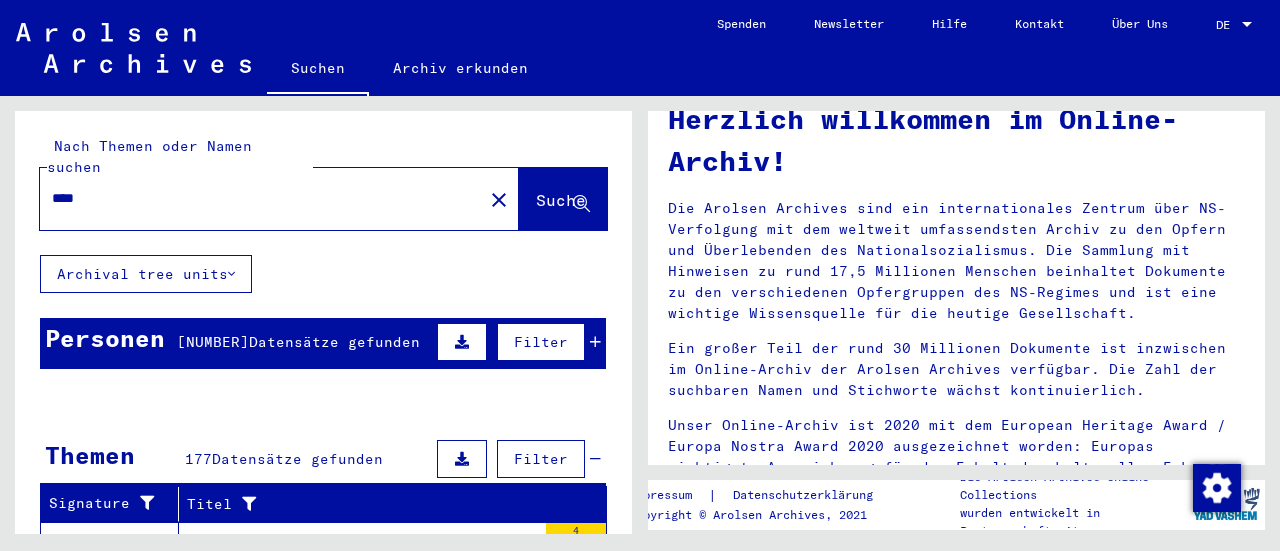 click on "Suchen" 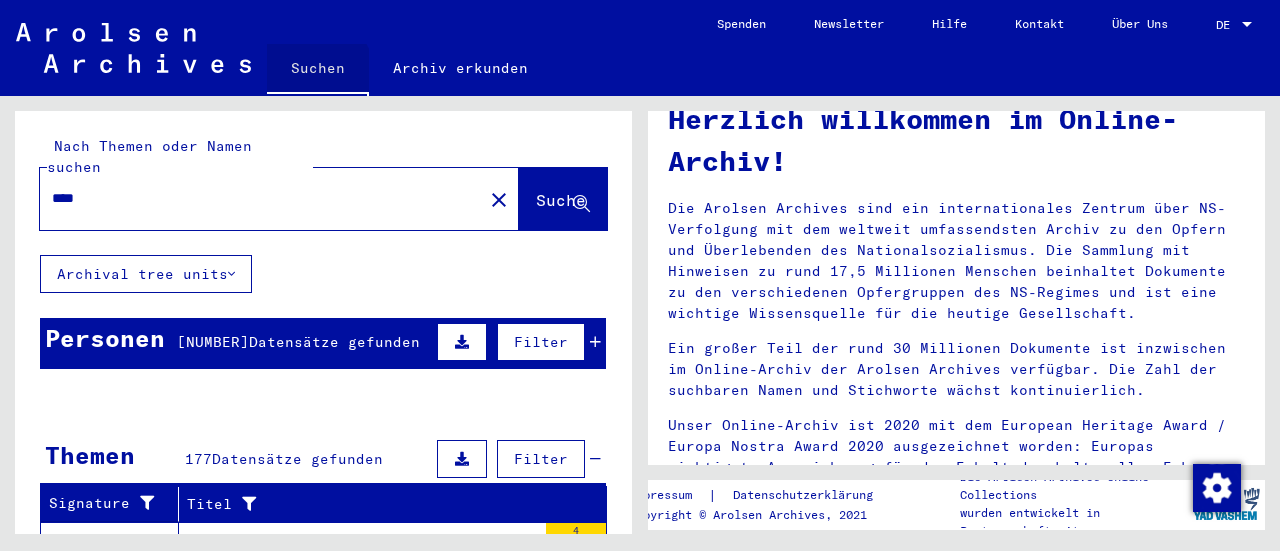type 